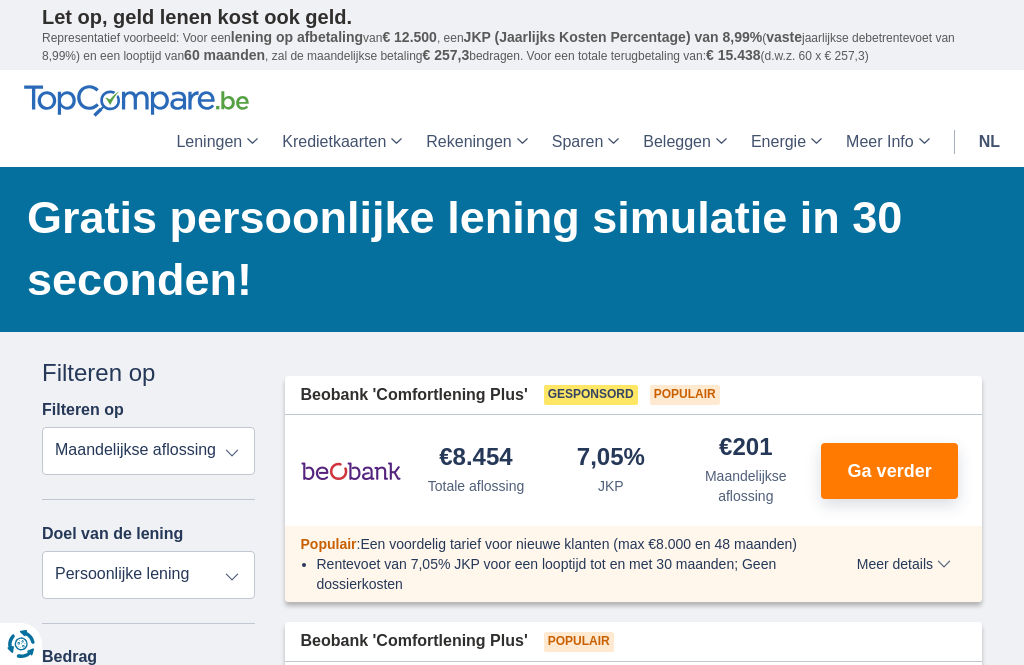 scroll, scrollTop: 168, scrollLeft: 0, axis: vertical 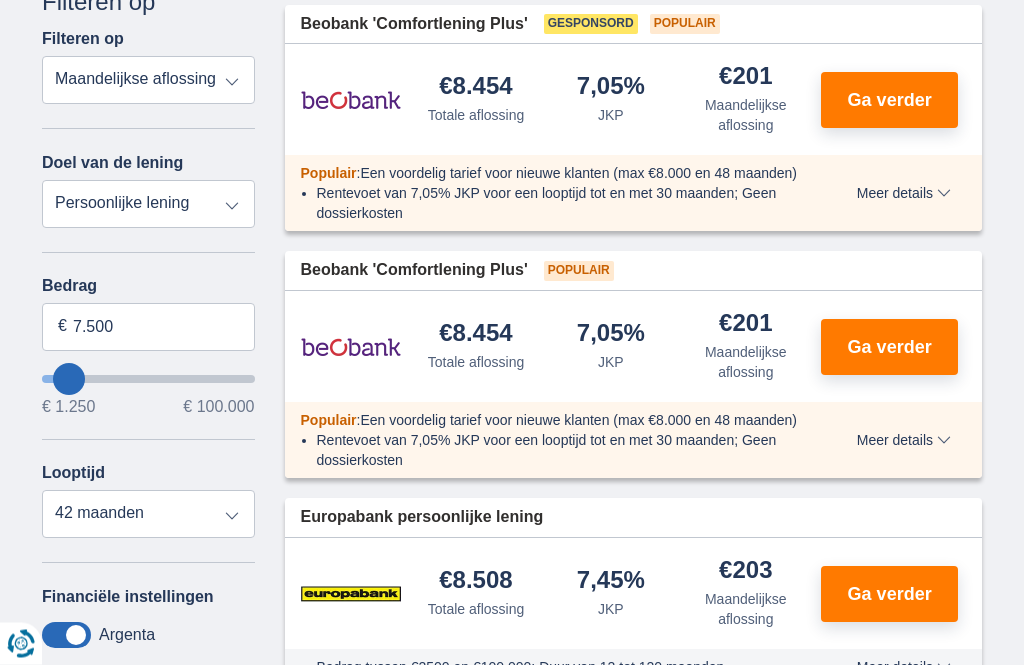 click on "Persoonlijke lening
Auto
Moto / fiets
Mobilhome / caravan
Renovatie
Energie
Schuldconsolidatie
Studie
Vakantie
Huwelijk
Meubelen
Elektronica
Meest Populair
Geldreserve" at bounding box center (148, 205) 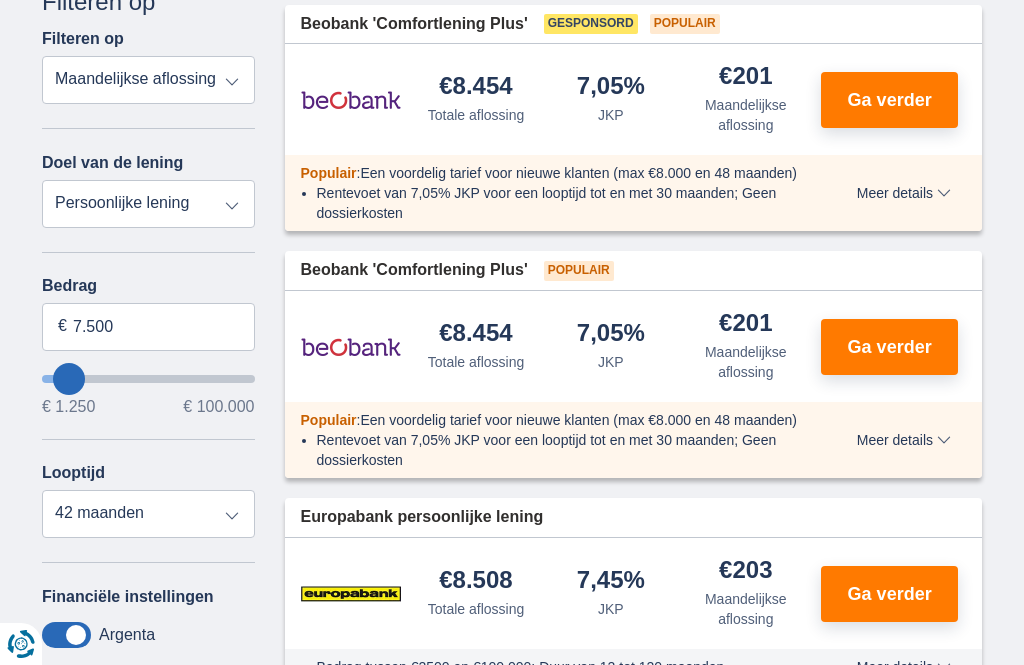 type on "9.250" 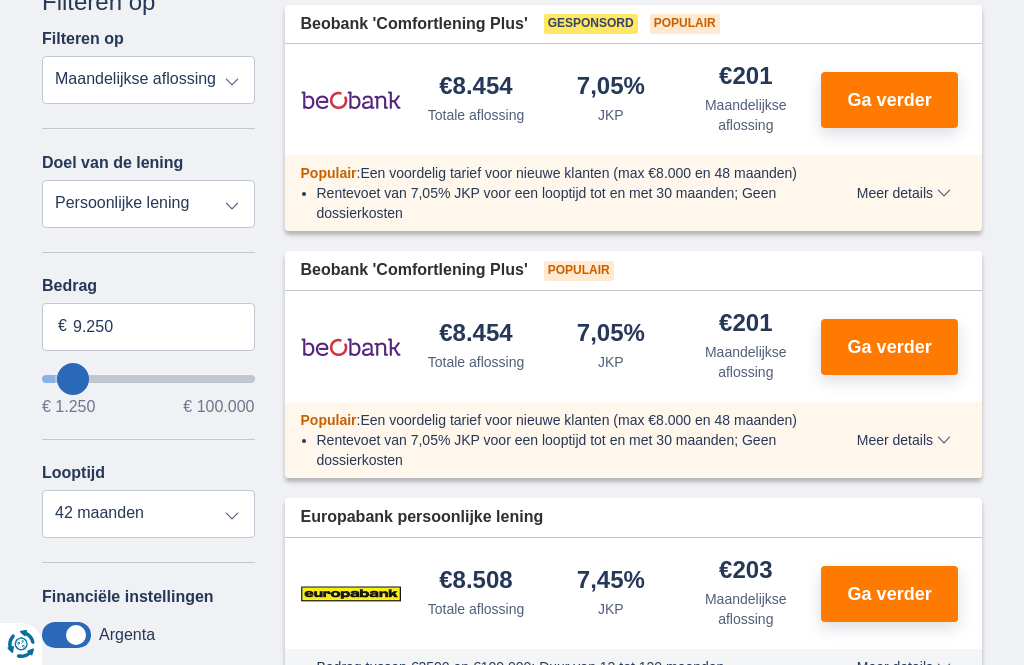 select on "48" 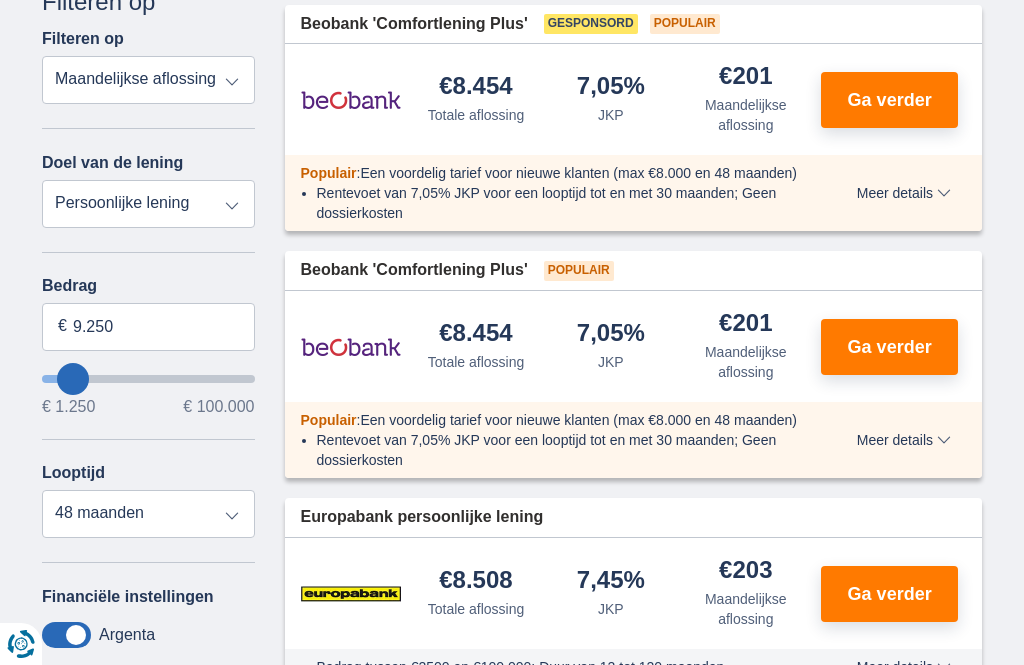 type on "11.250" 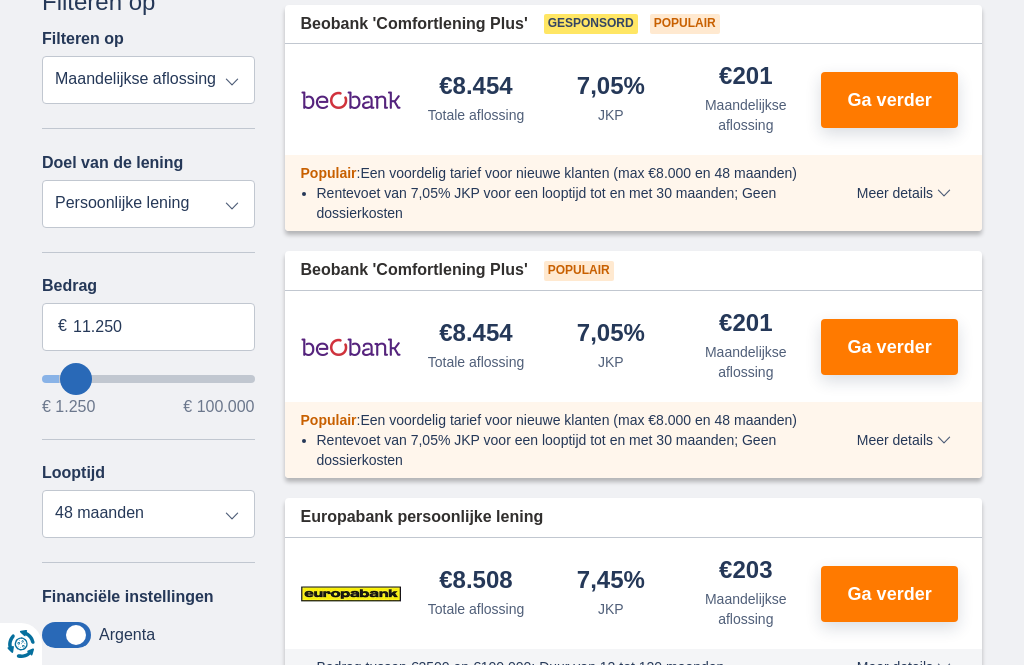 type on "14.250" 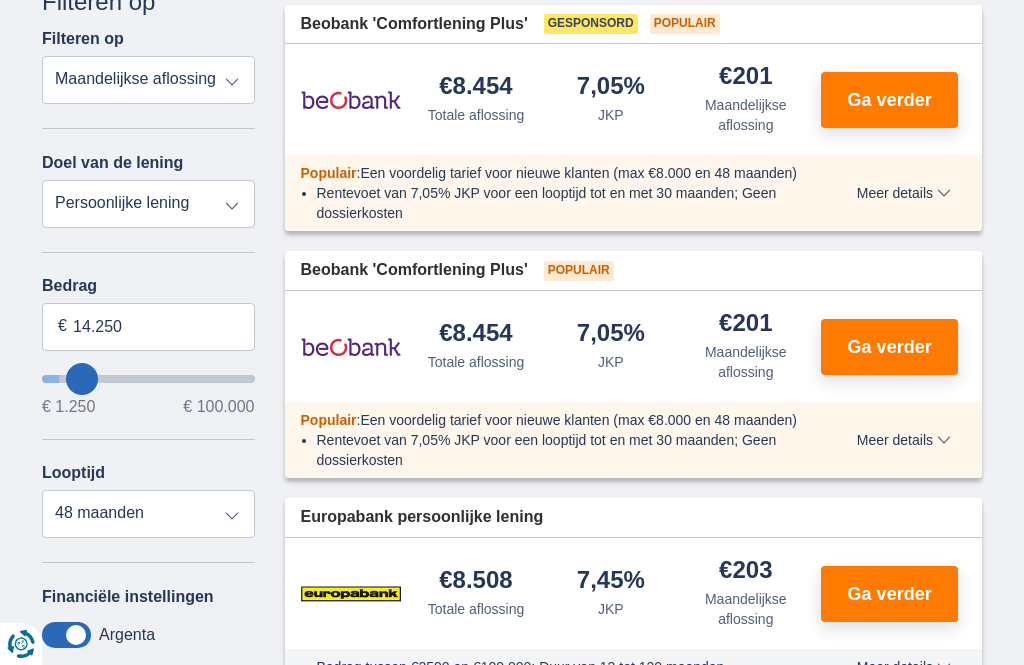 type on "18.250" 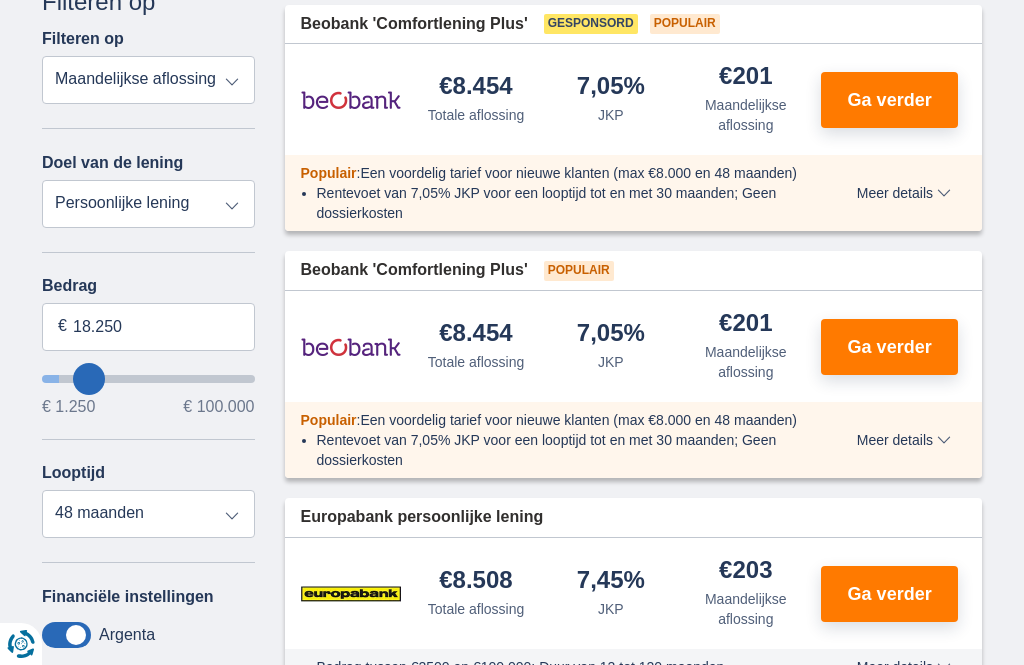 type on "21.250" 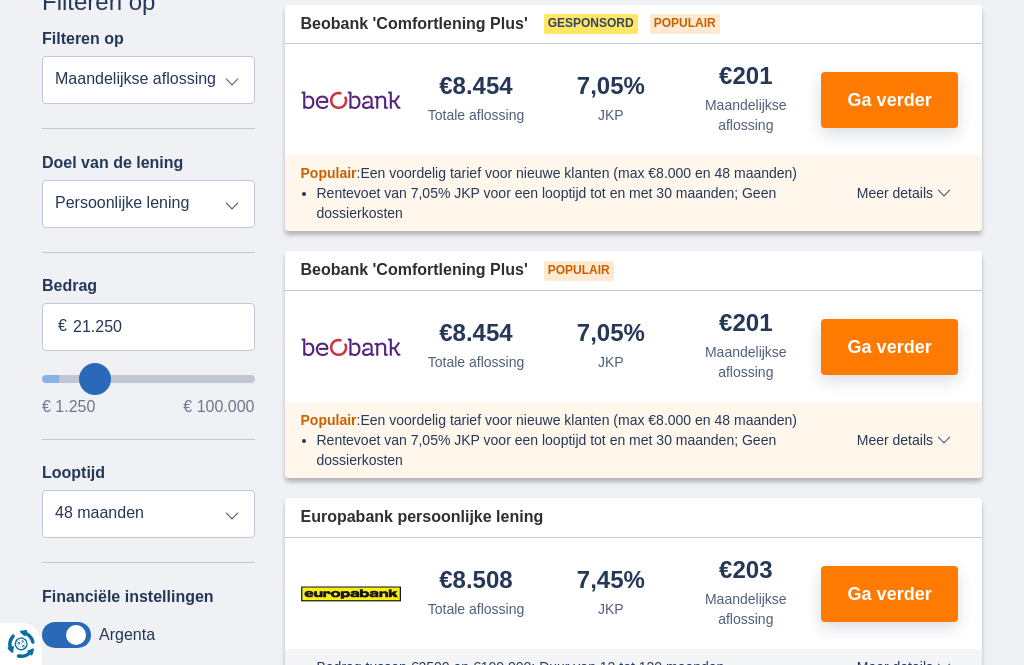 type on "24.250" 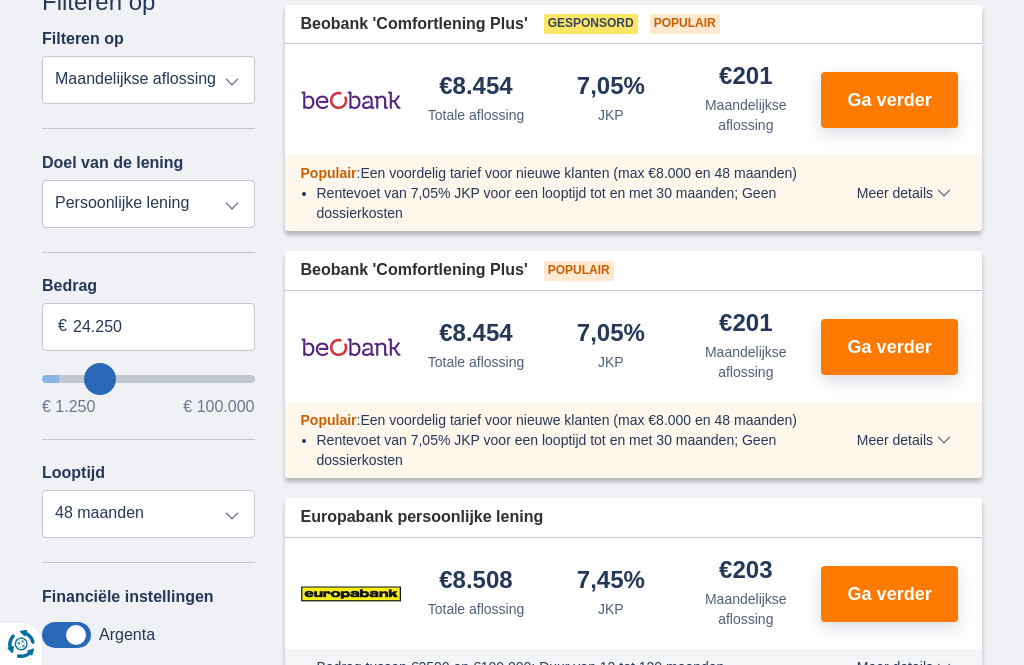 type on "26.250" 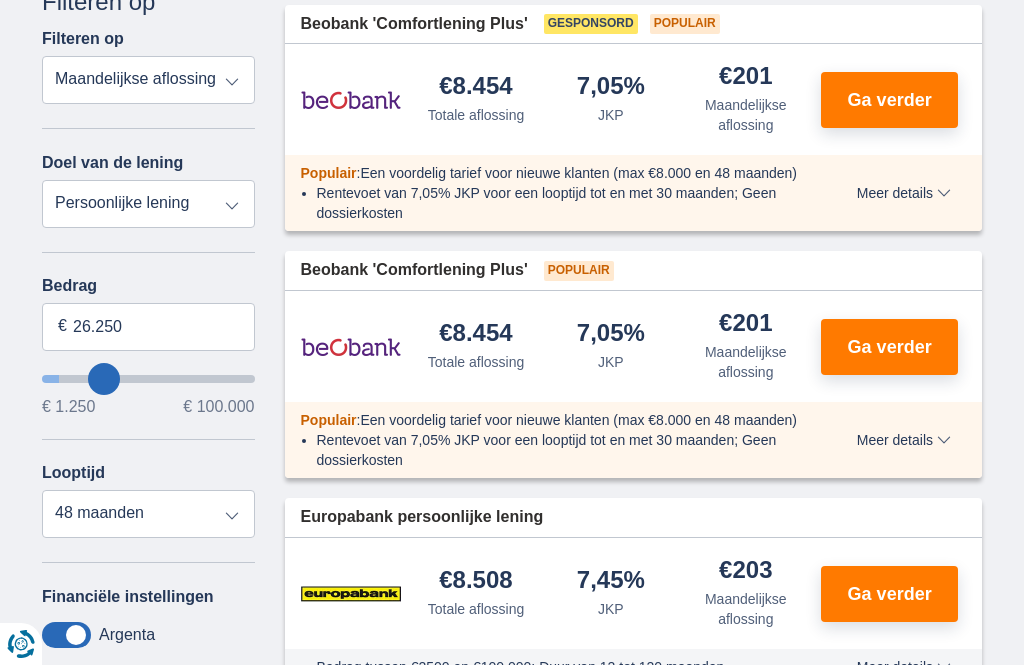 type on "27.250" 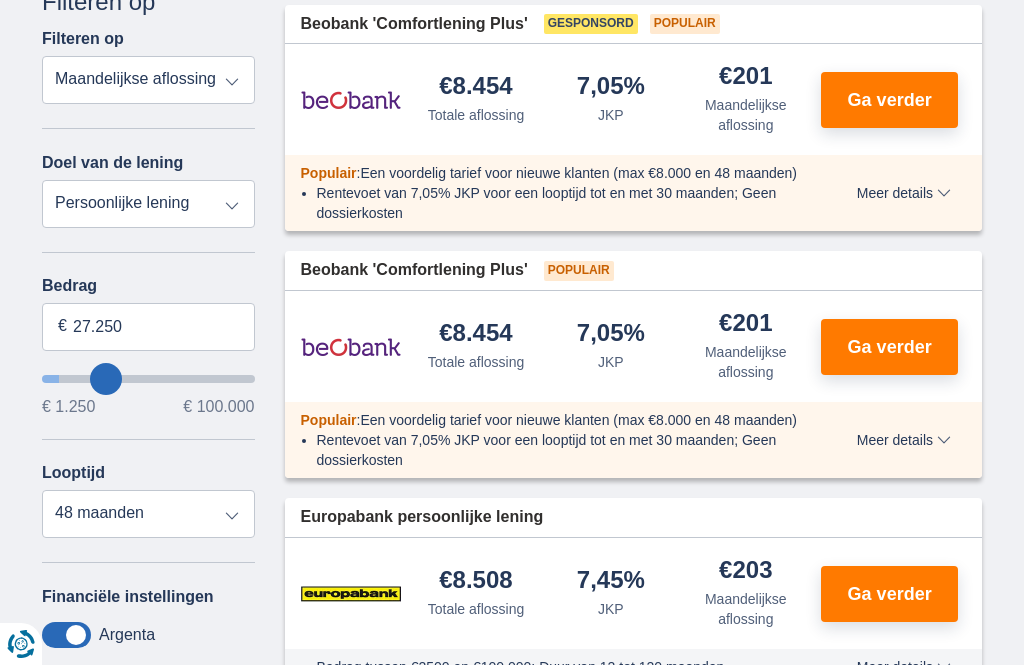 type on "28.250" 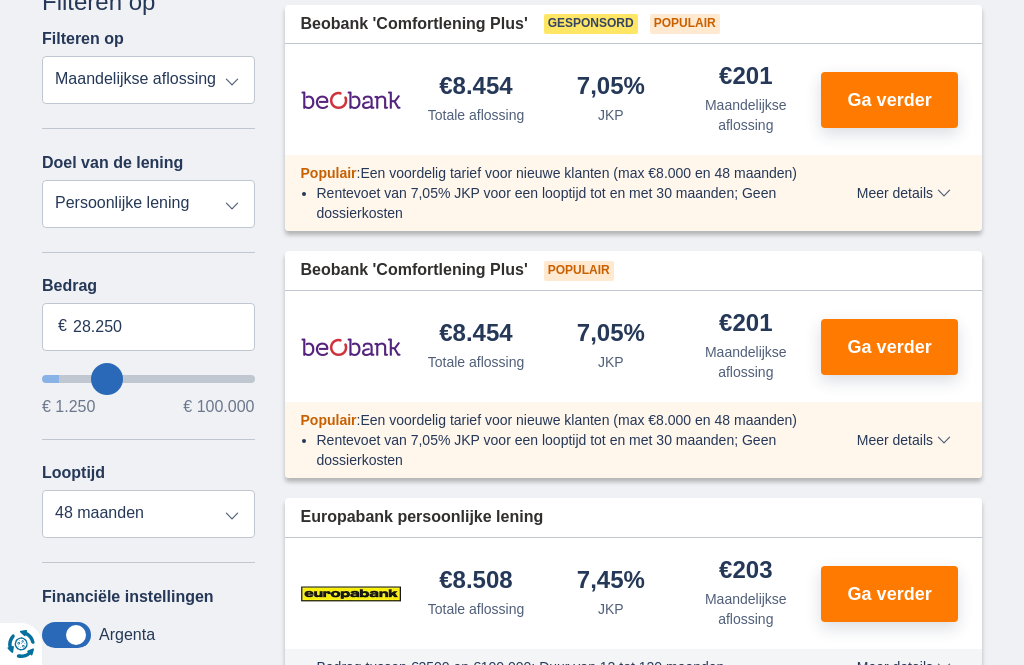 type on "29.250" 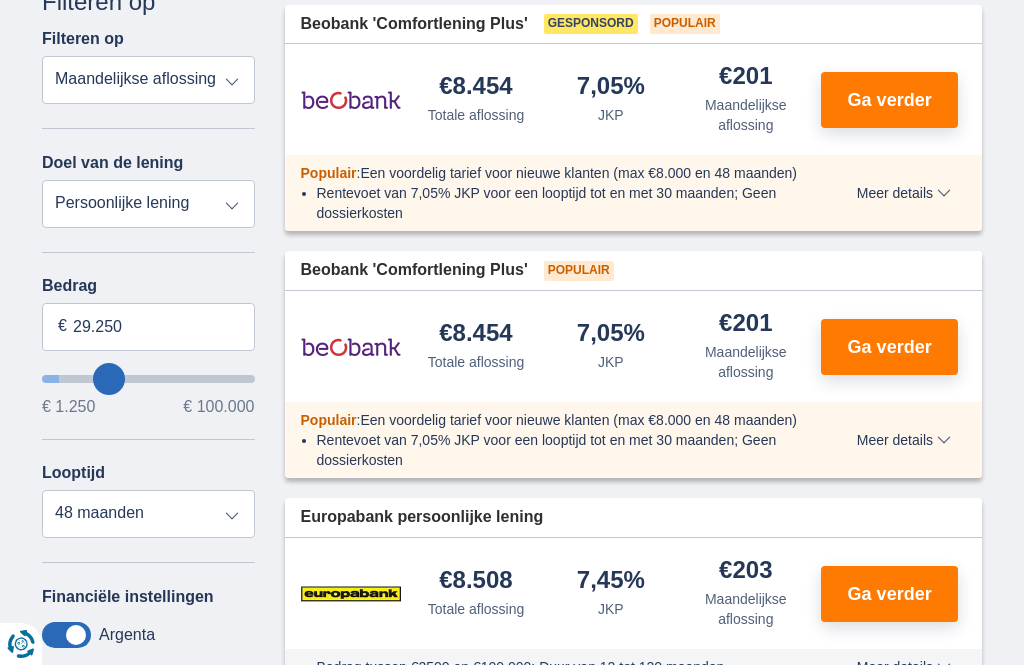 type on "30.250" 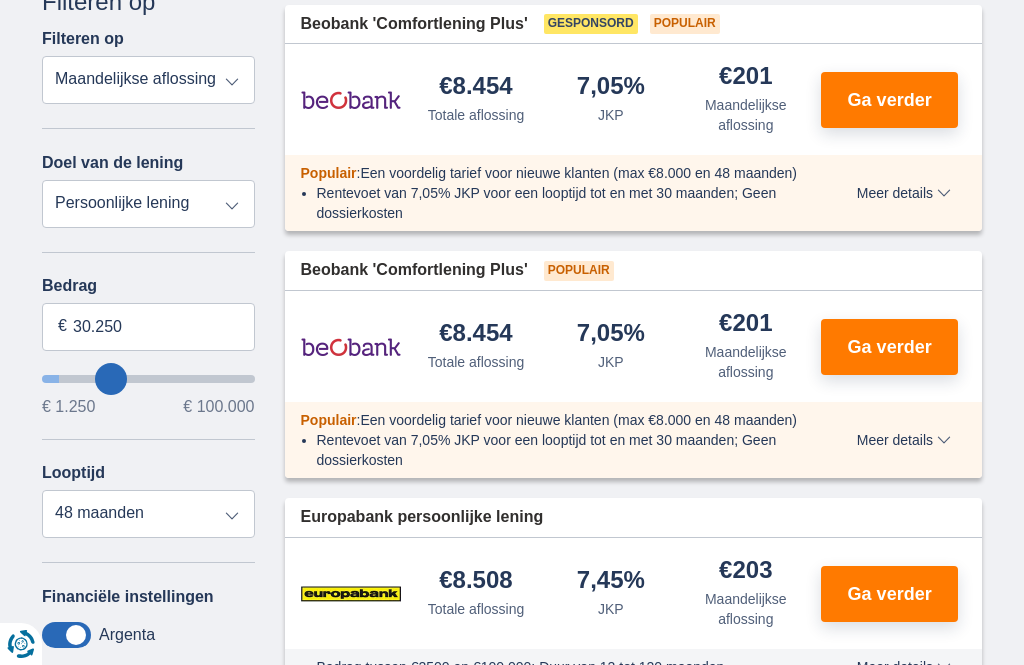 type on "31.250" 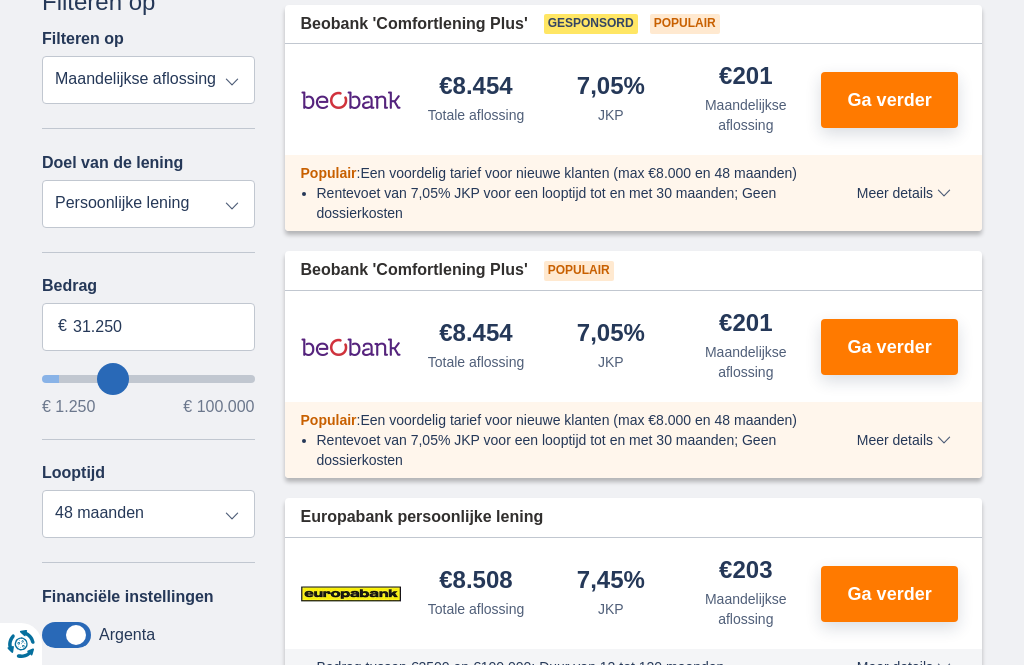 select on "120" 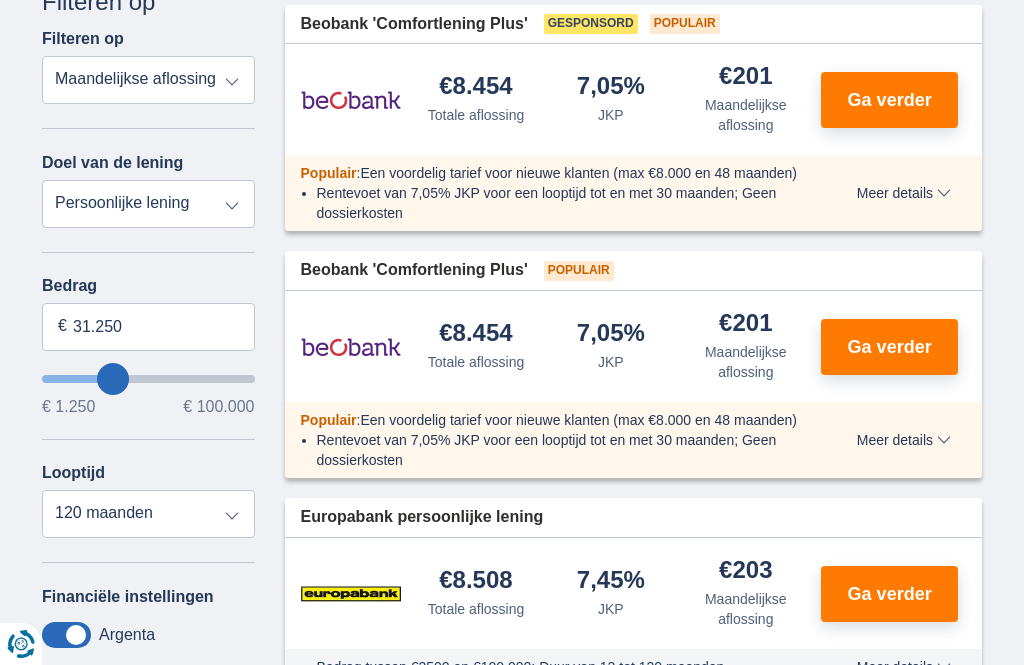 type on "32.250" 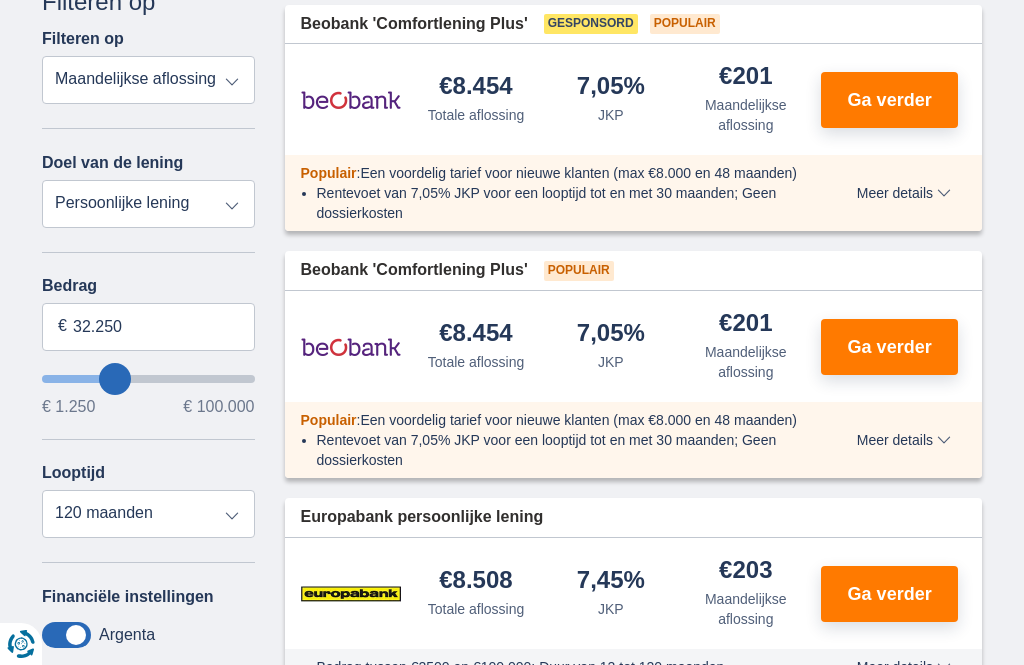 type on "33.250" 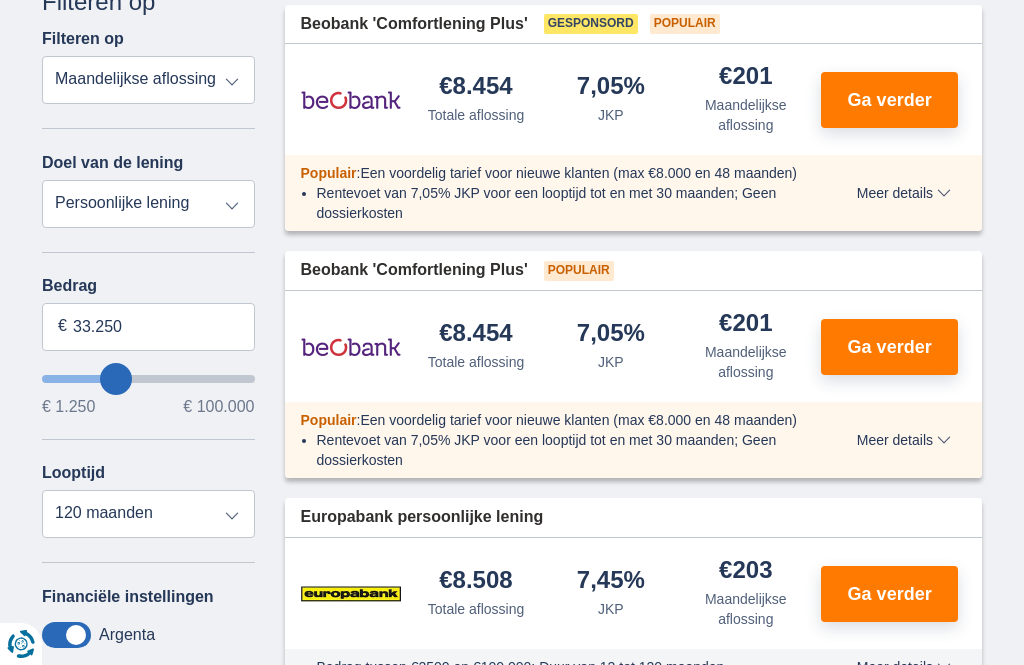 type on "34.250" 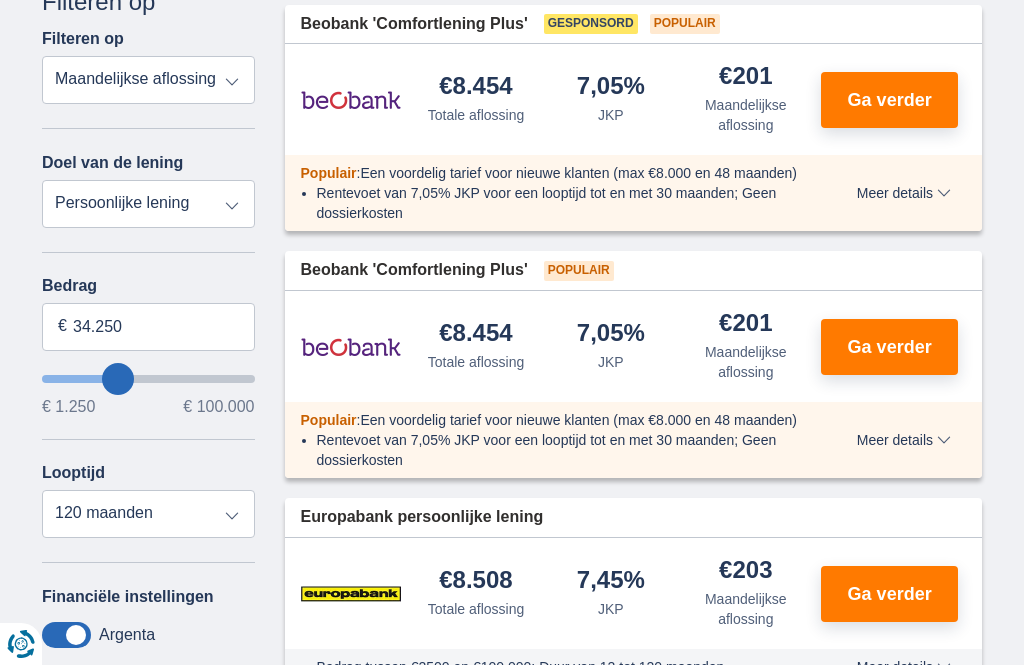 type on "34250" 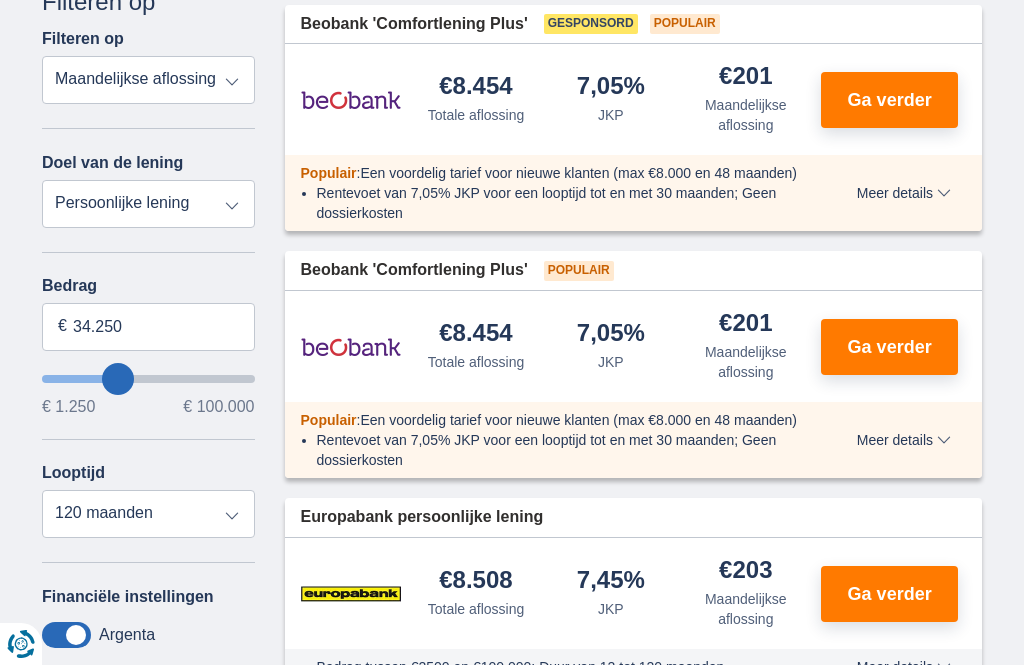 type on "36.250" 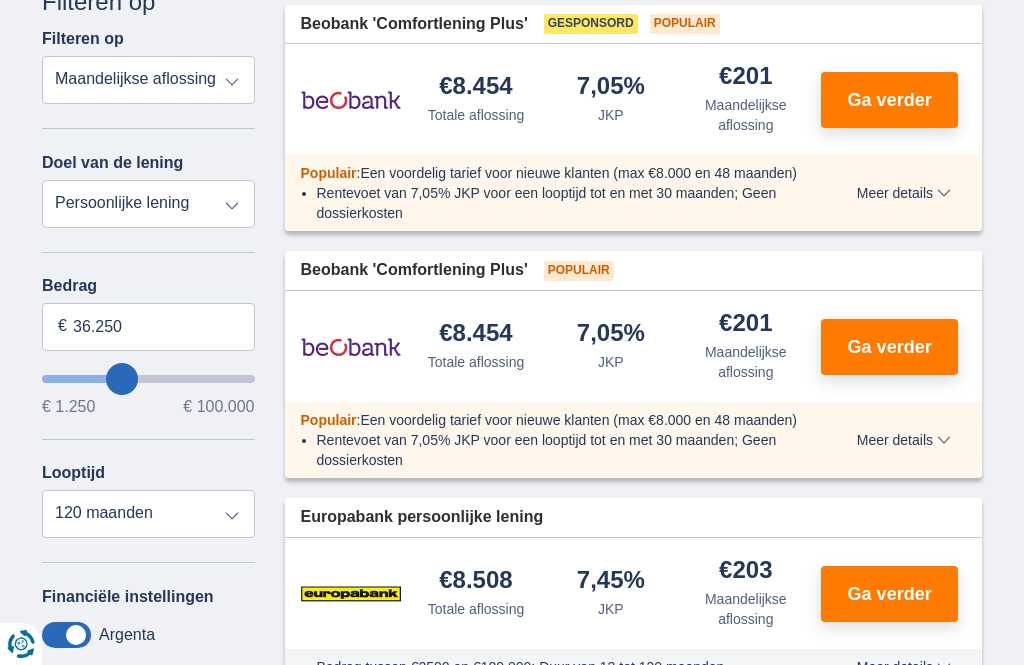 type on "39.250" 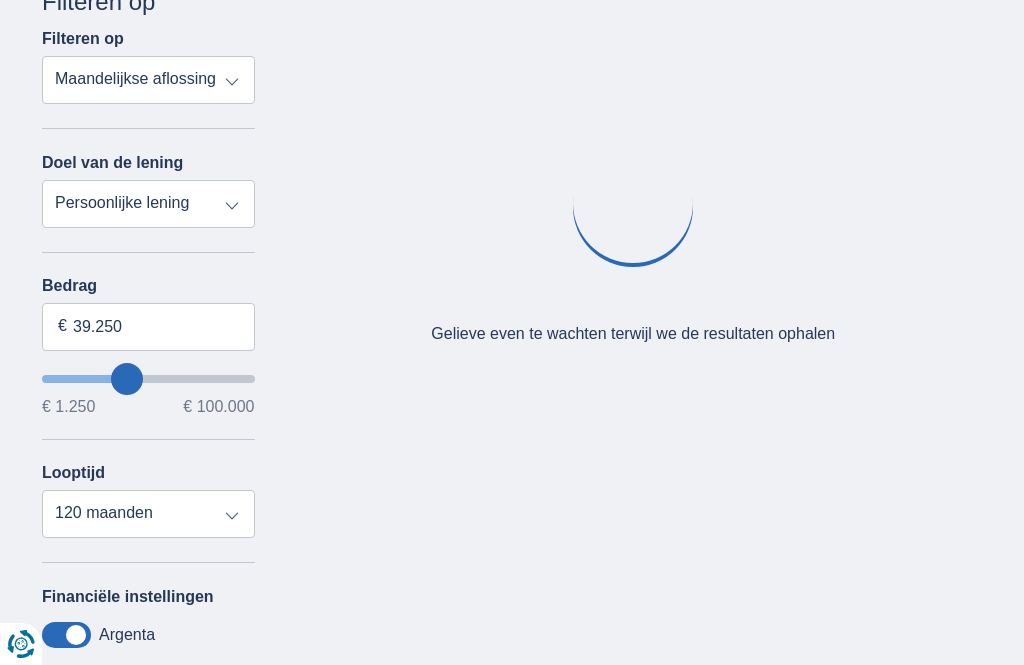 type on "42.250" 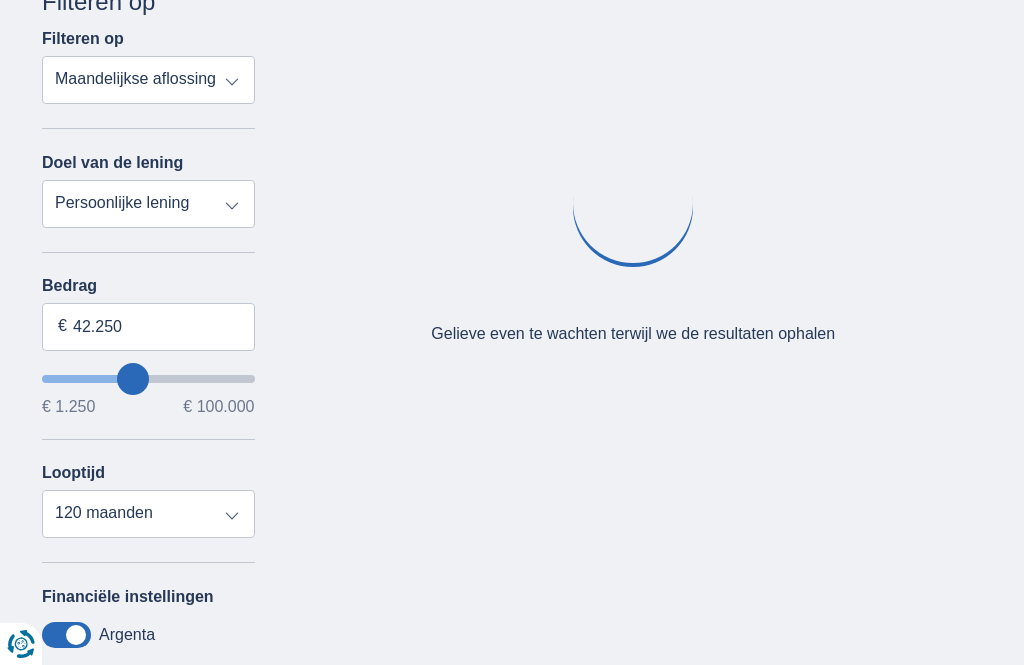 type on "46.250" 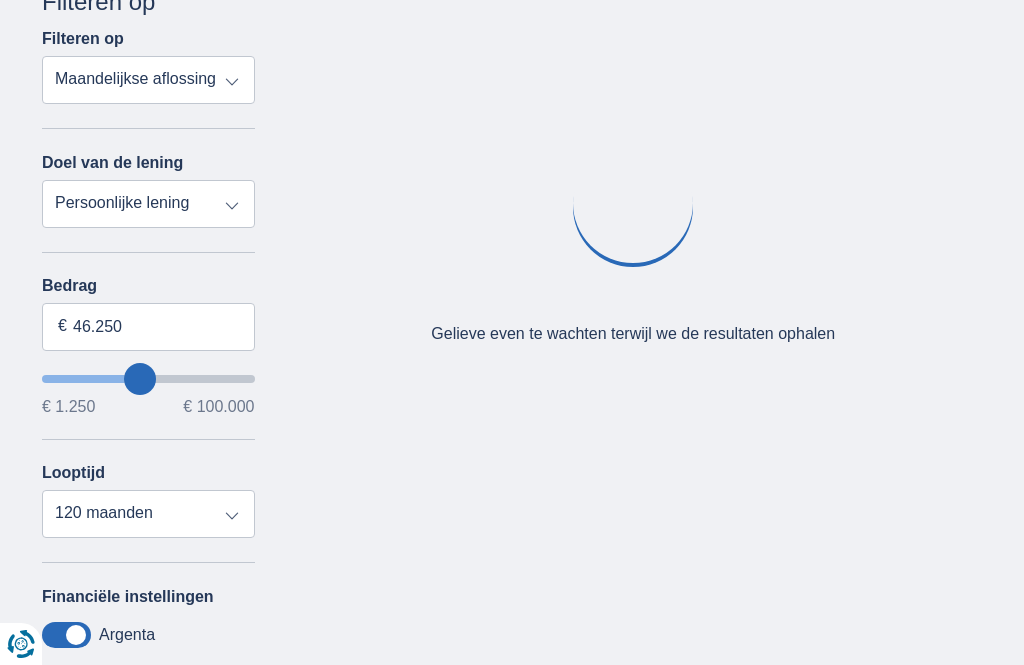 type on "50.250" 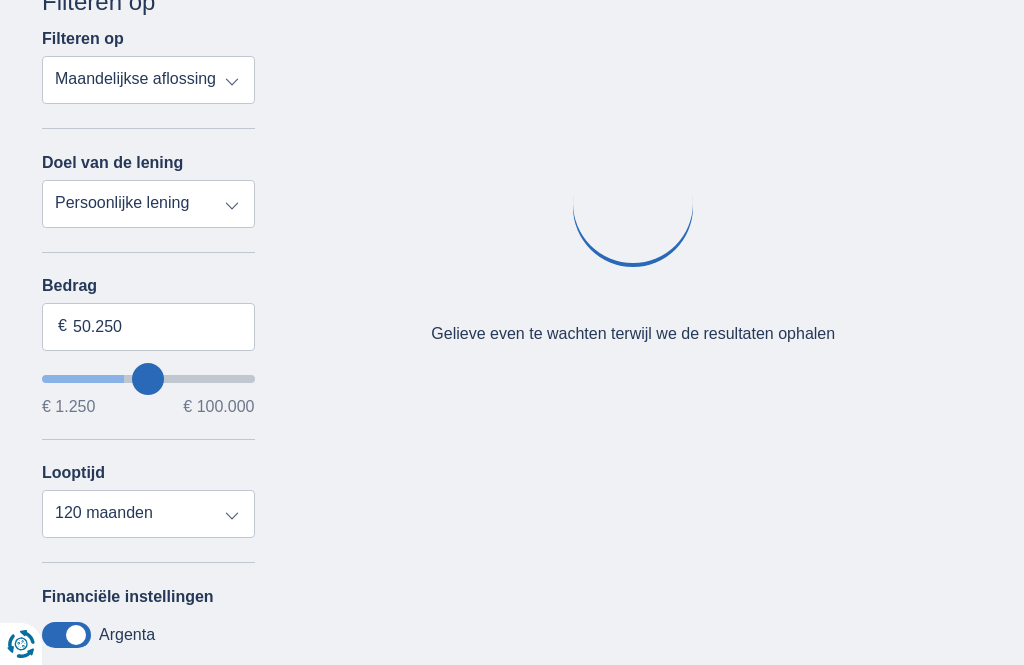 type on "53.250" 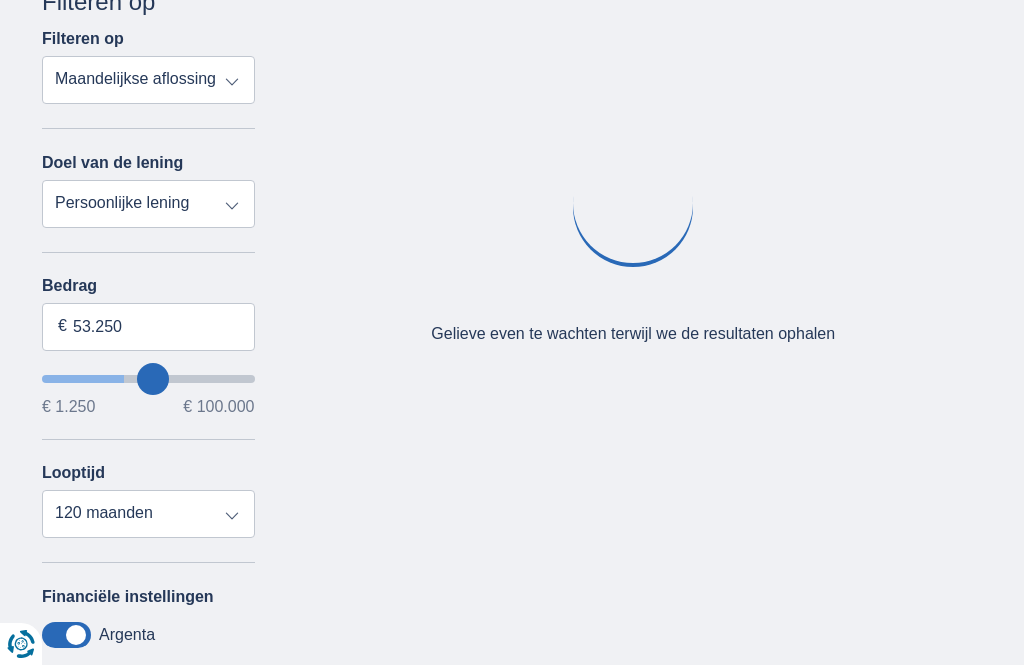 type on "56.250" 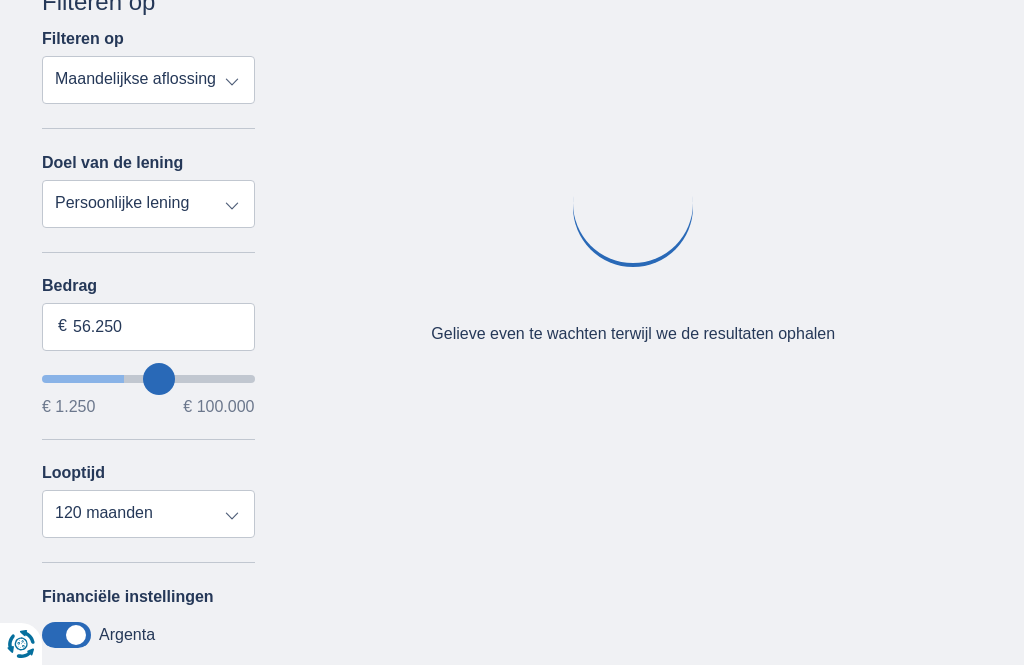 type on "58.250" 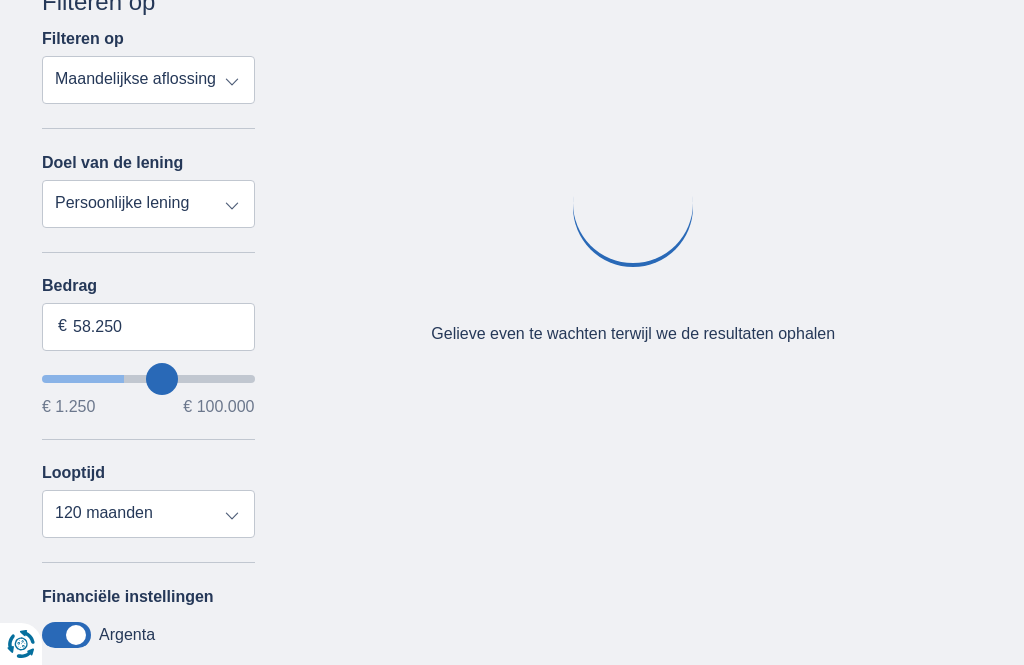 type on "60.250" 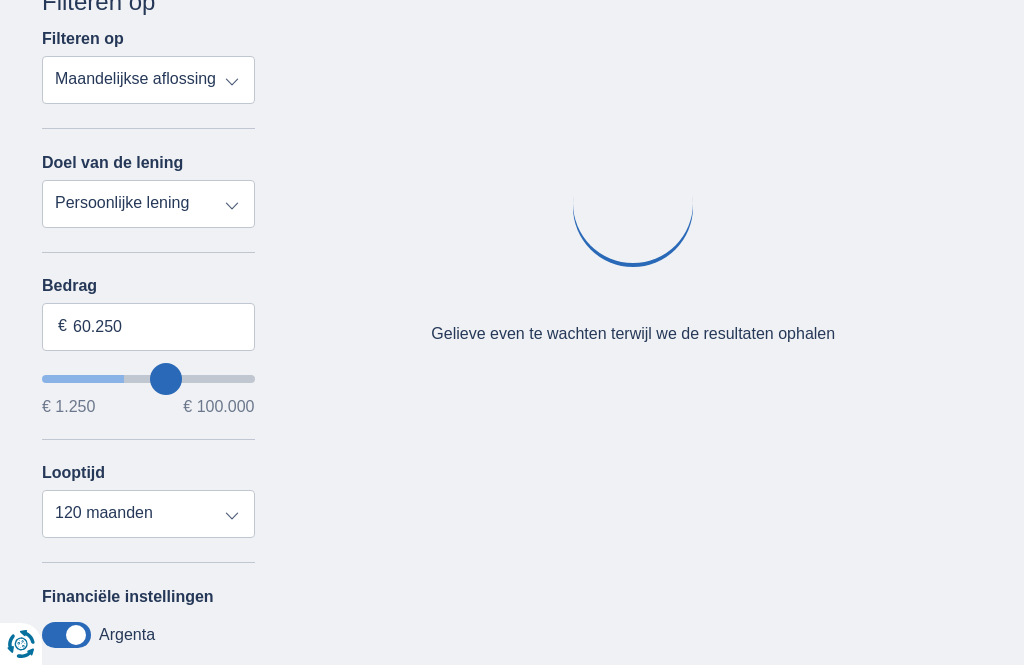 type on "61.250" 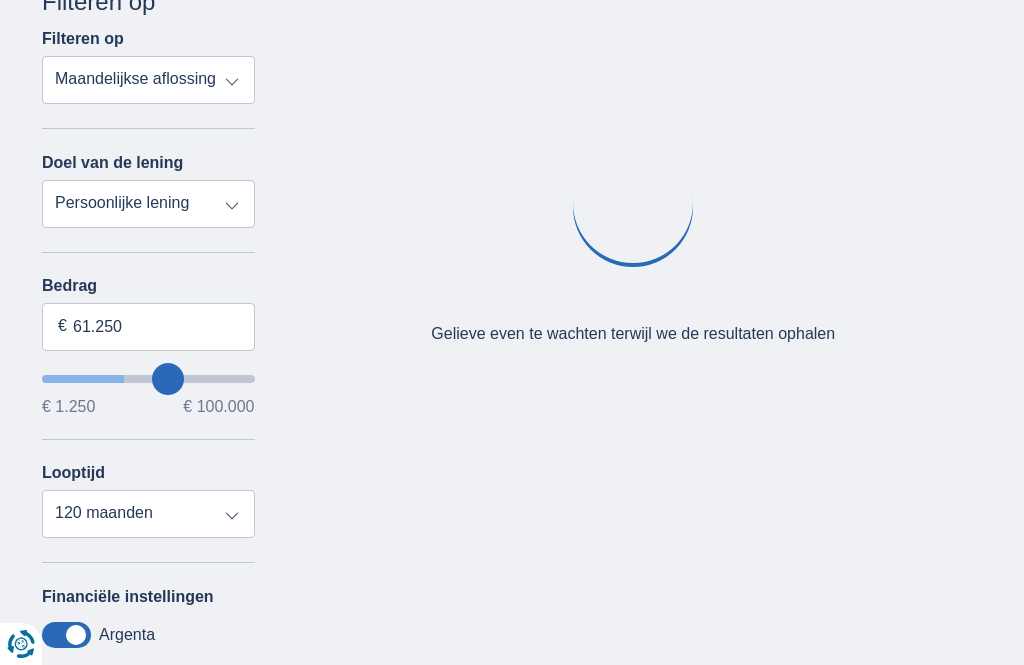 type on "[NUMBER]" 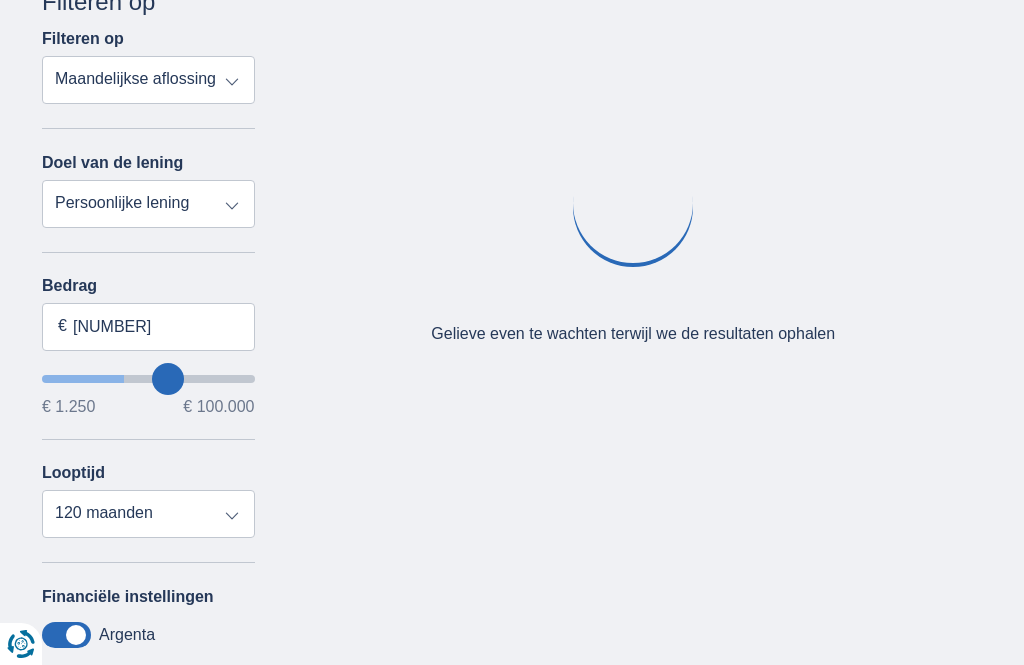 type on "63.250" 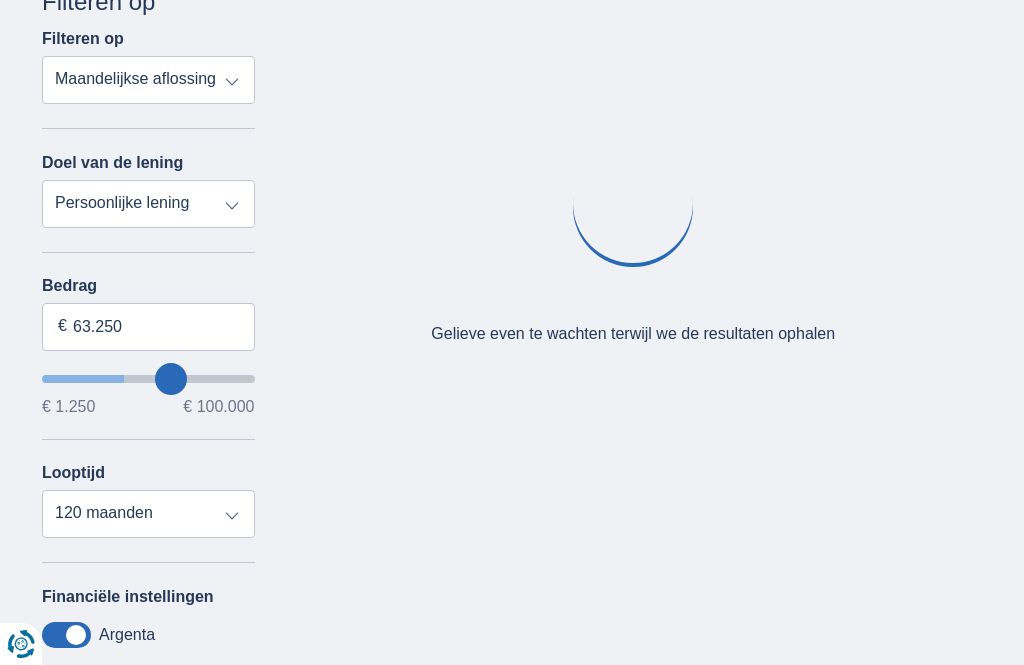 type on "64.250" 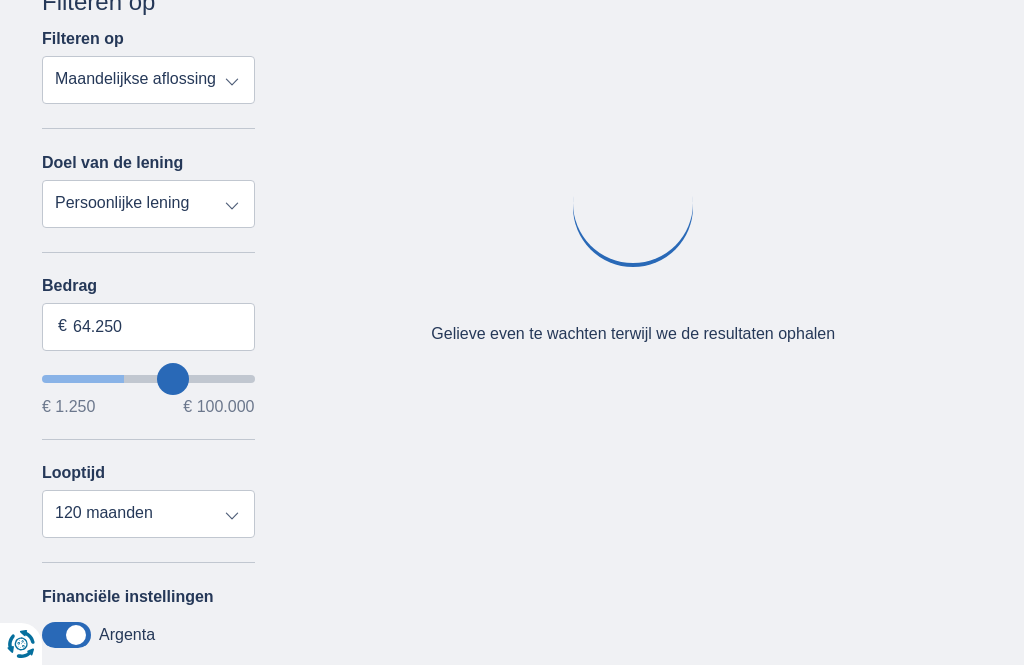 type on "[NUMBER]" 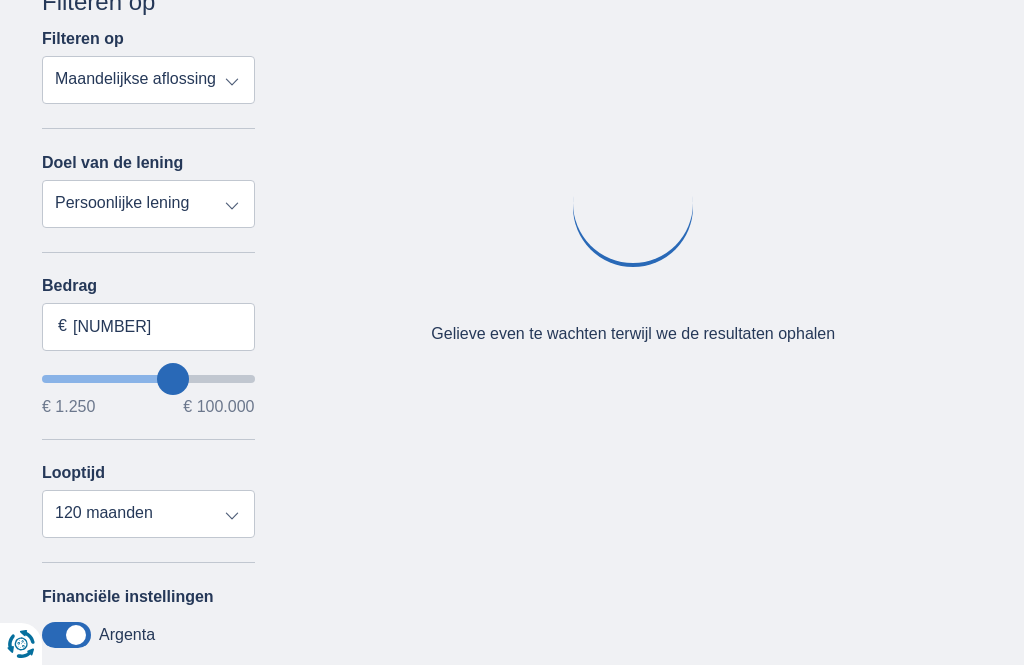 type on "66.250" 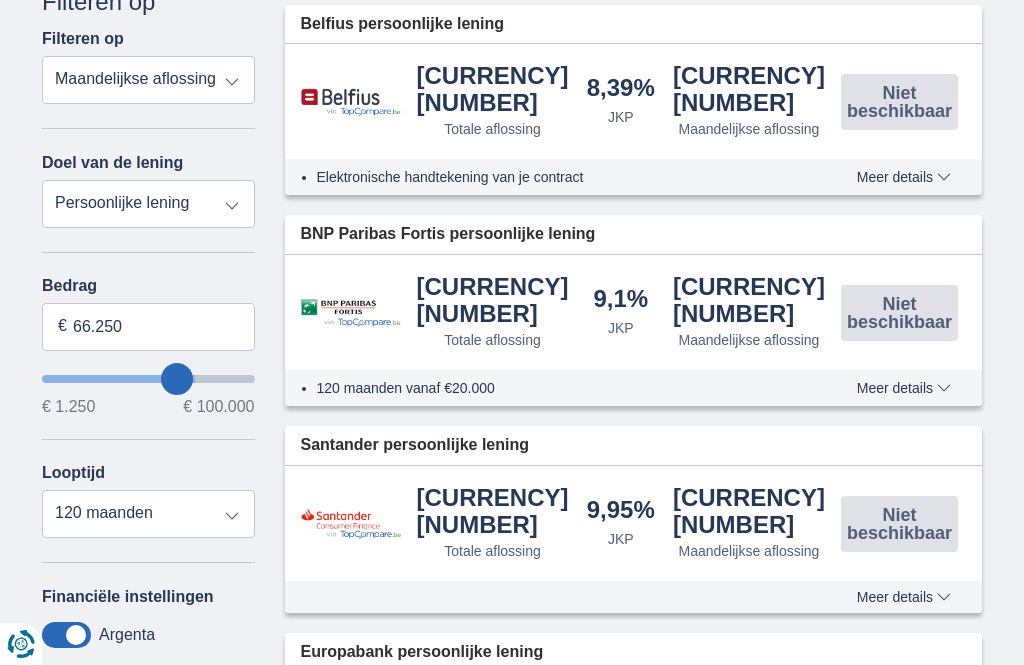 type on "[NUMBER]" 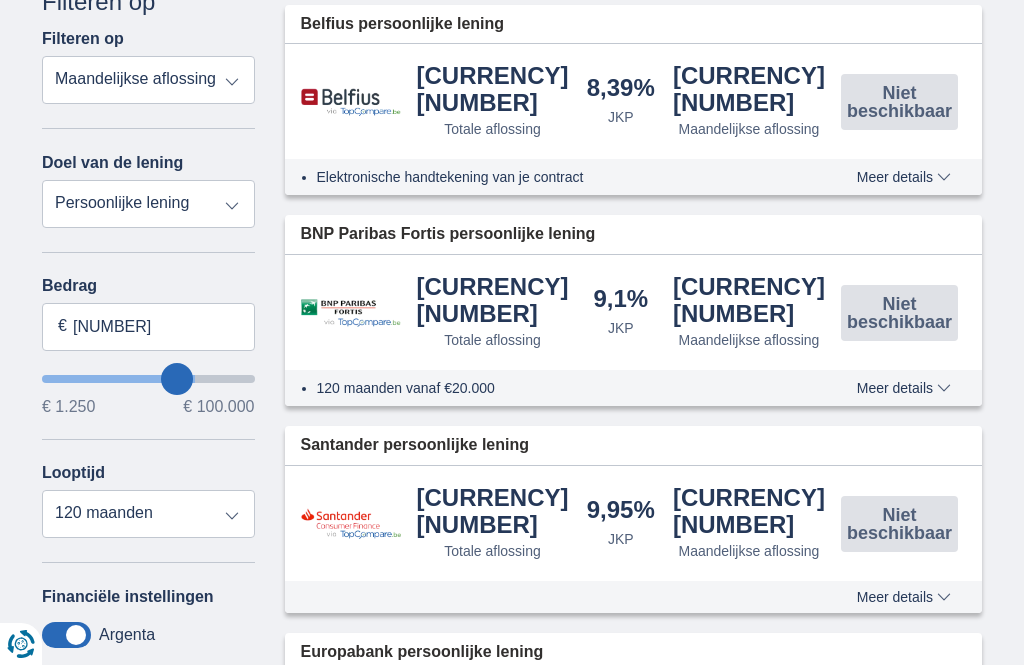 type on "73.250" 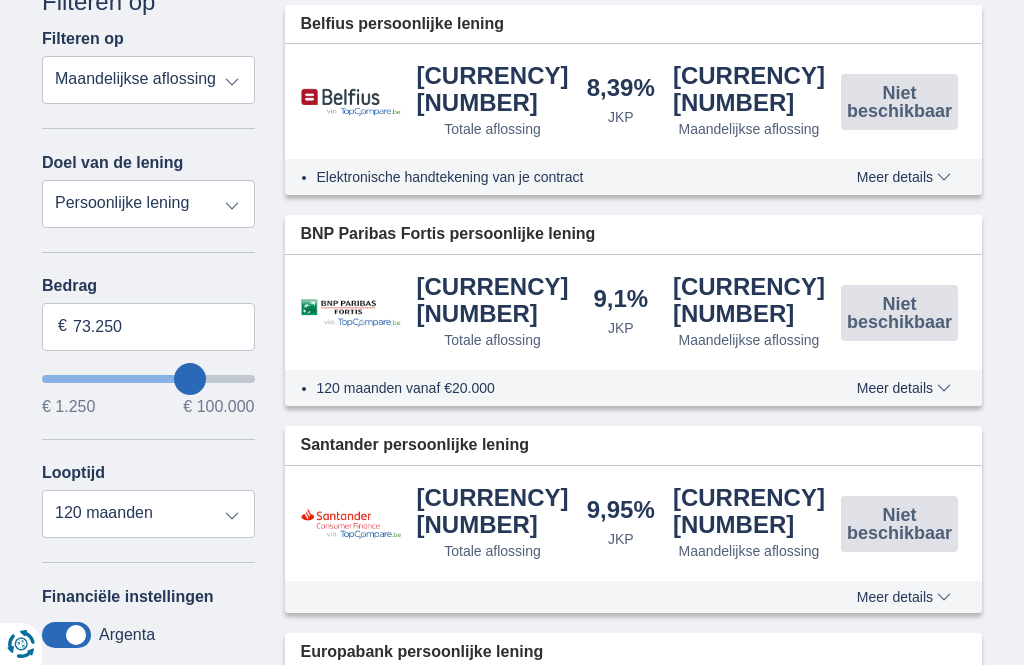type on "[NUMBER]" 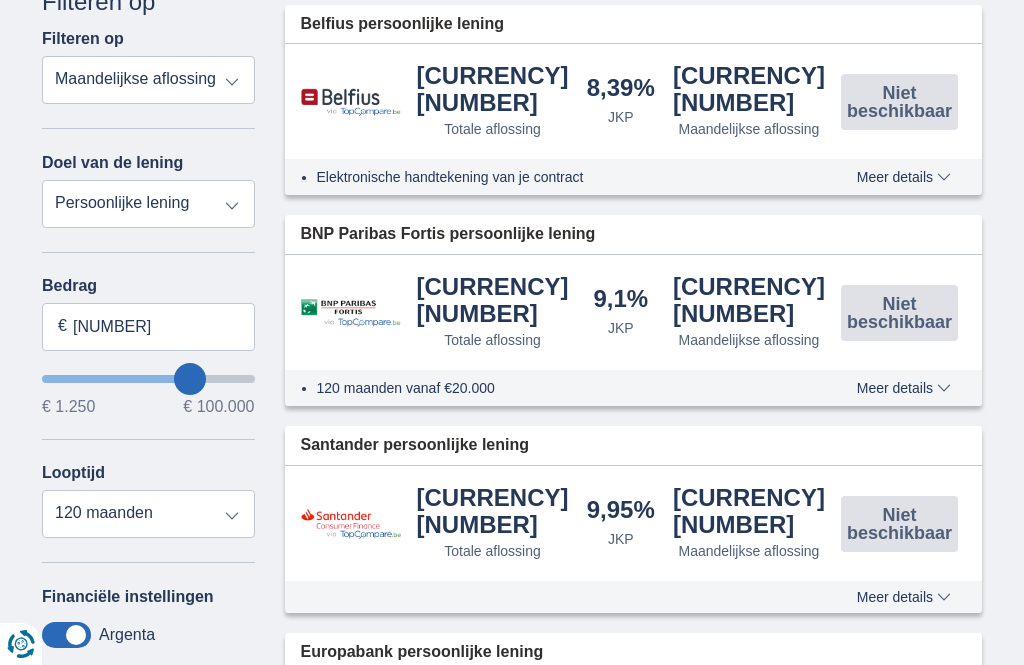 type on "75.250" 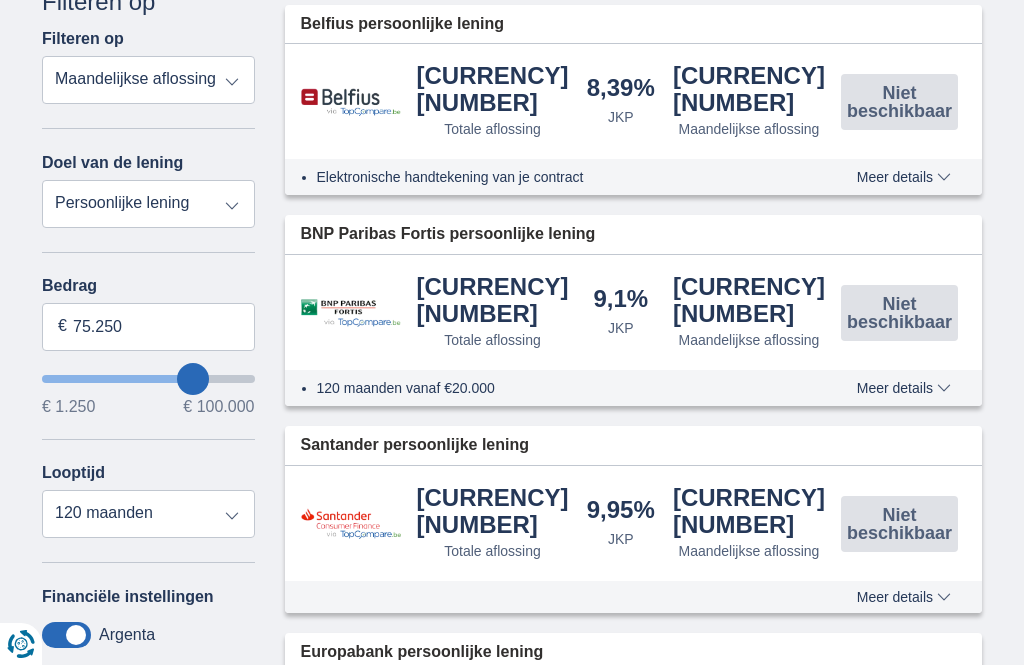 type on "[NUMBER]" 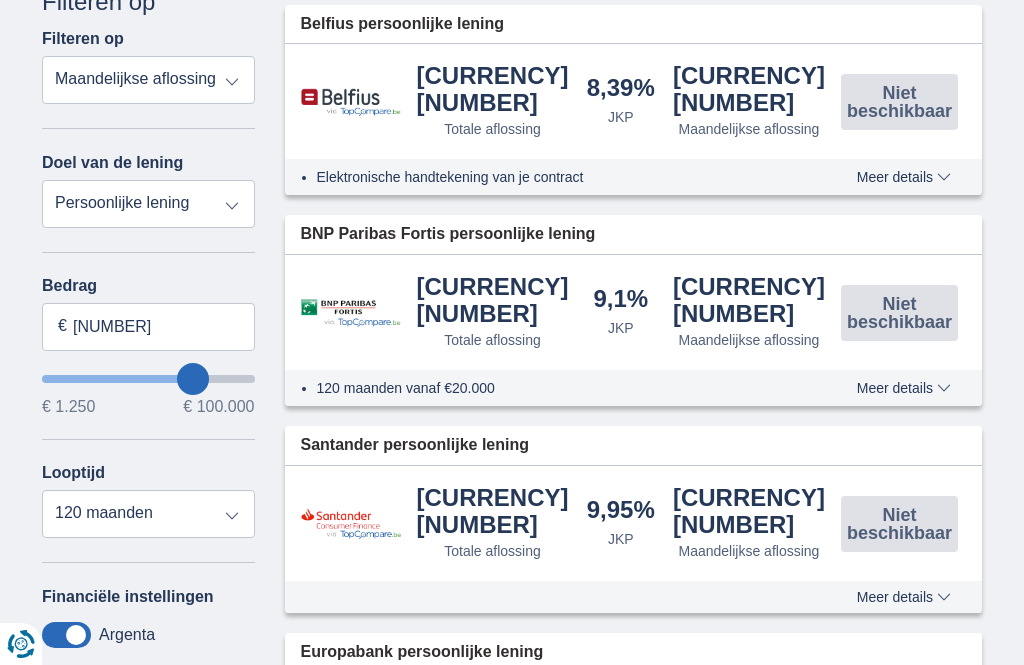 type on "[NUMBER]" 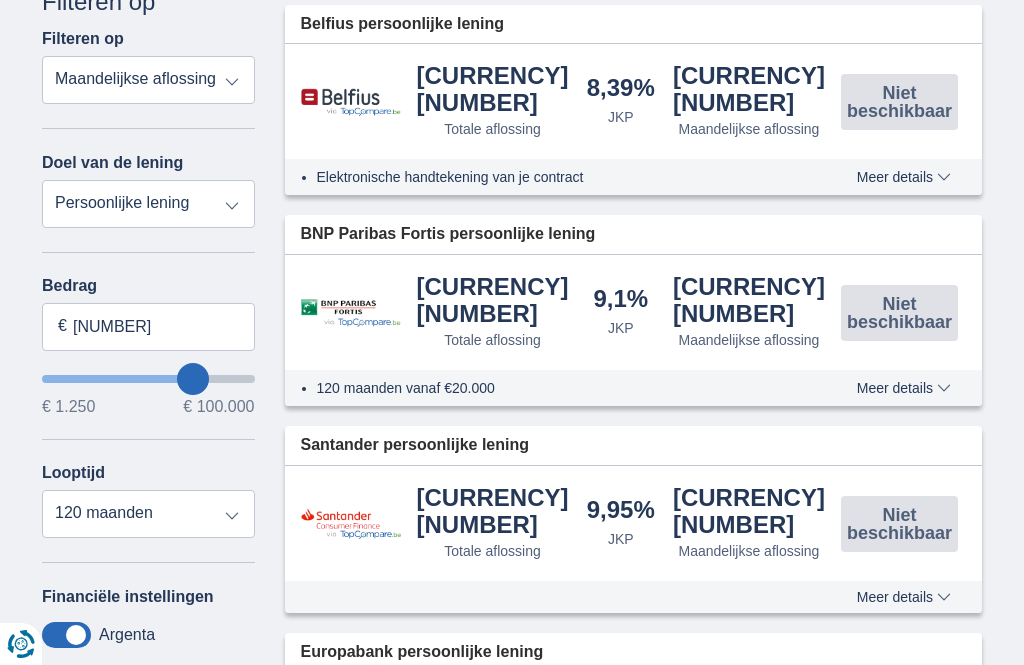type on "78.250" 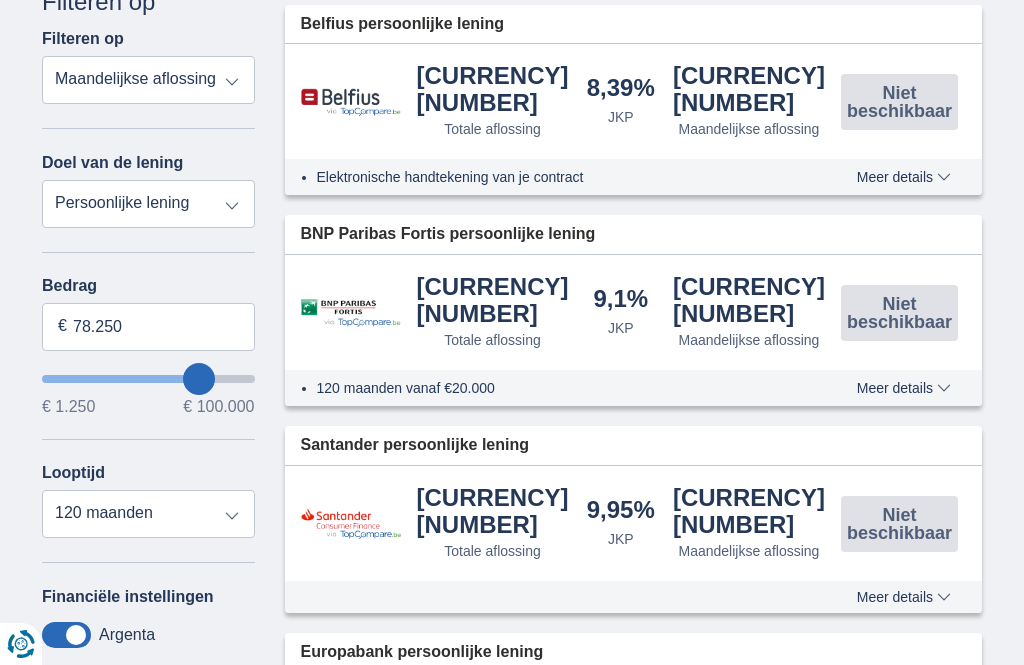 type on "79.250" 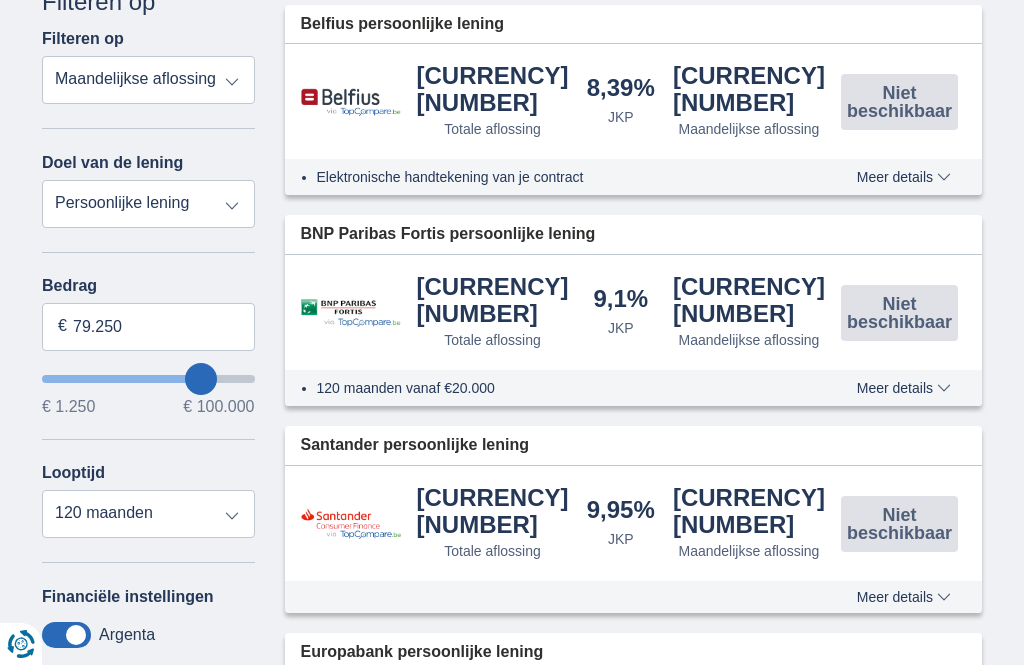 type on "80.250" 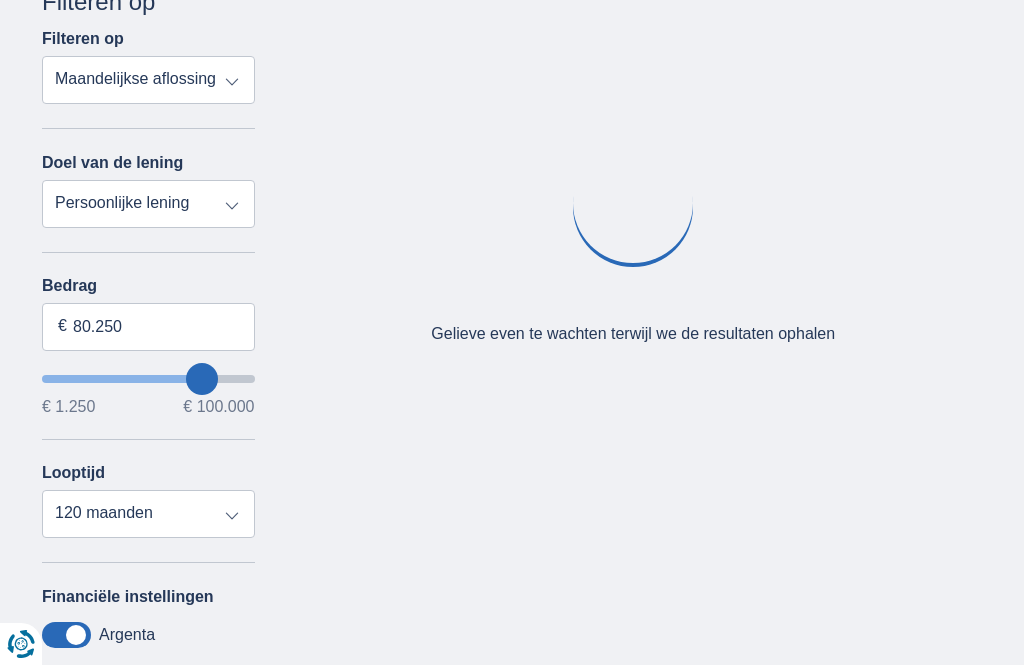 type on "[NUMBER]" 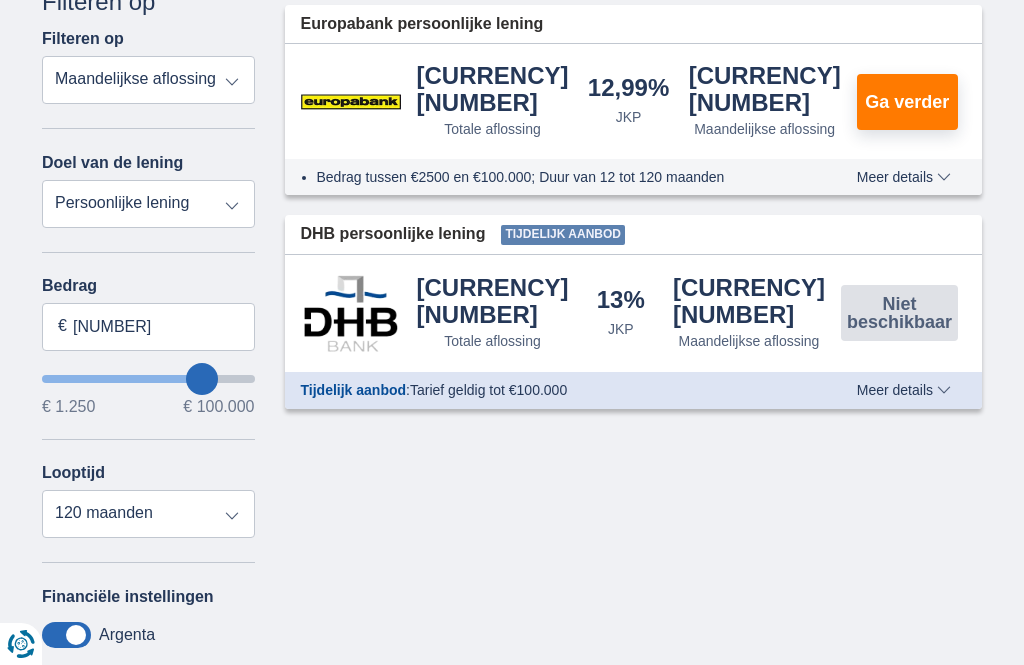 type on "82.250" 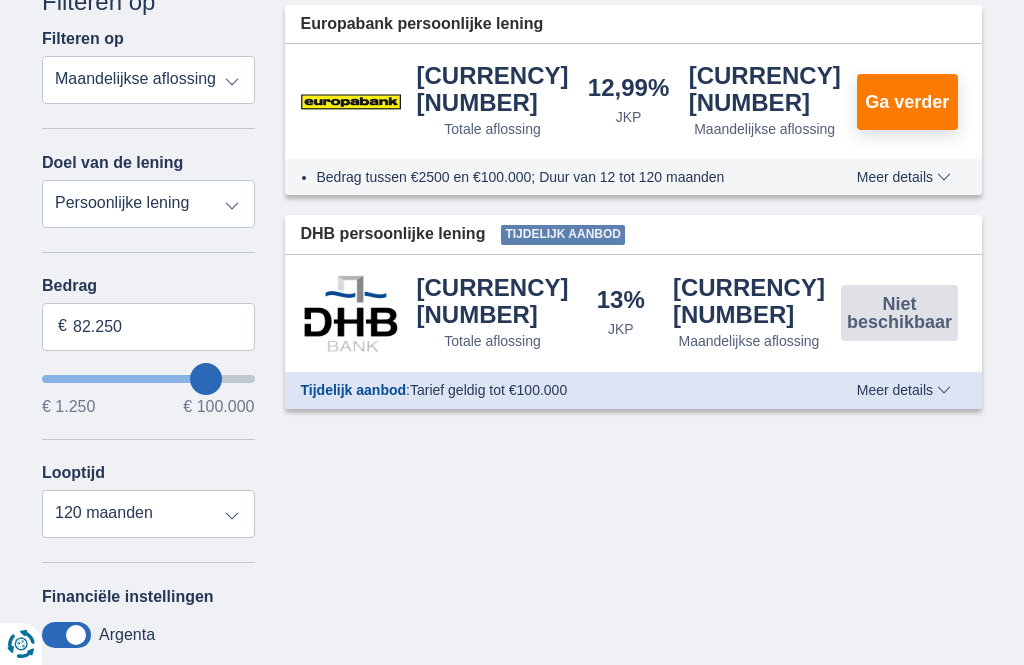 type on "[NUMBER]" 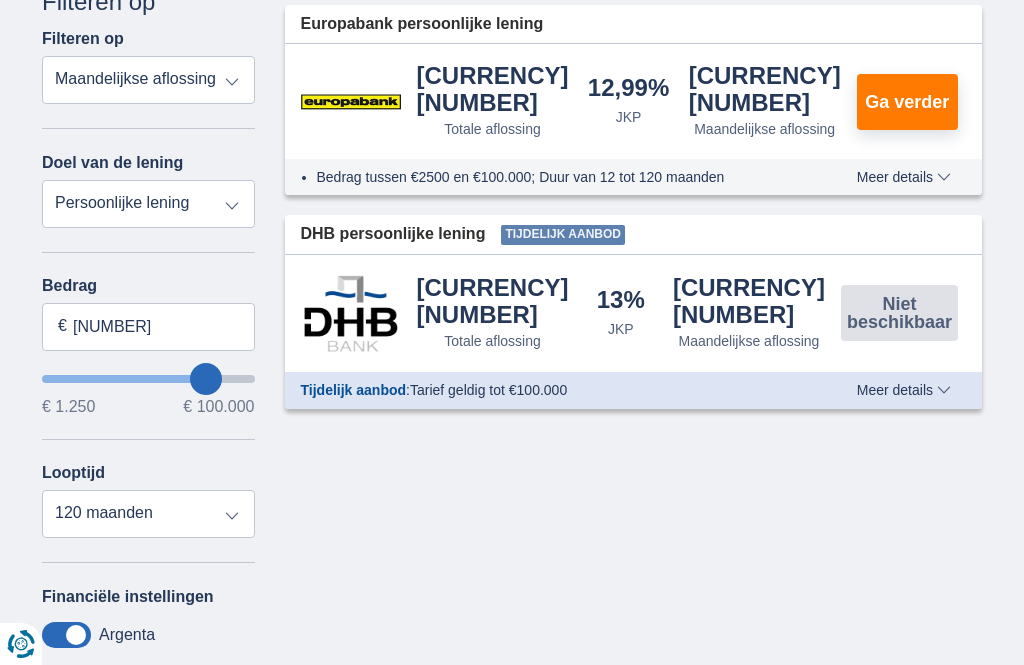 type on "[NUMBER]" 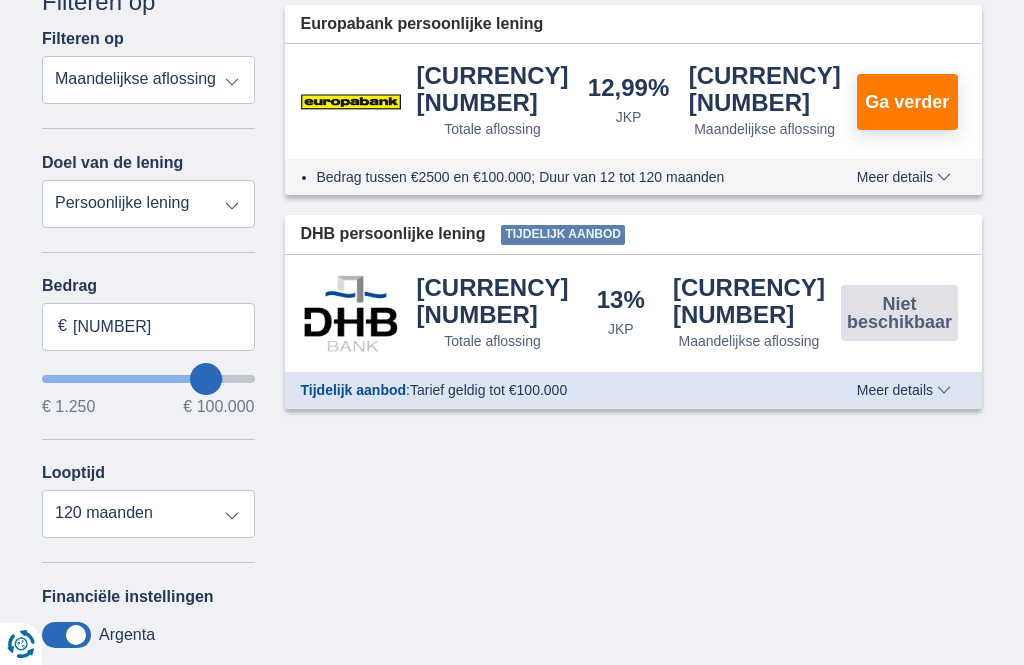 type on "[NUMBER]" 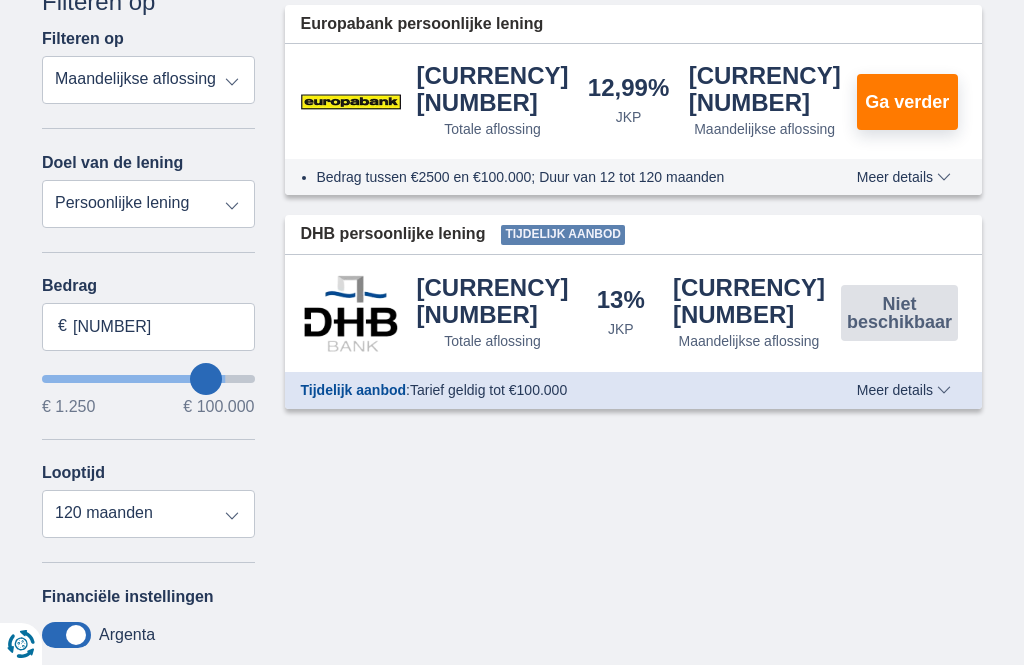 type on "[NUMBER]" 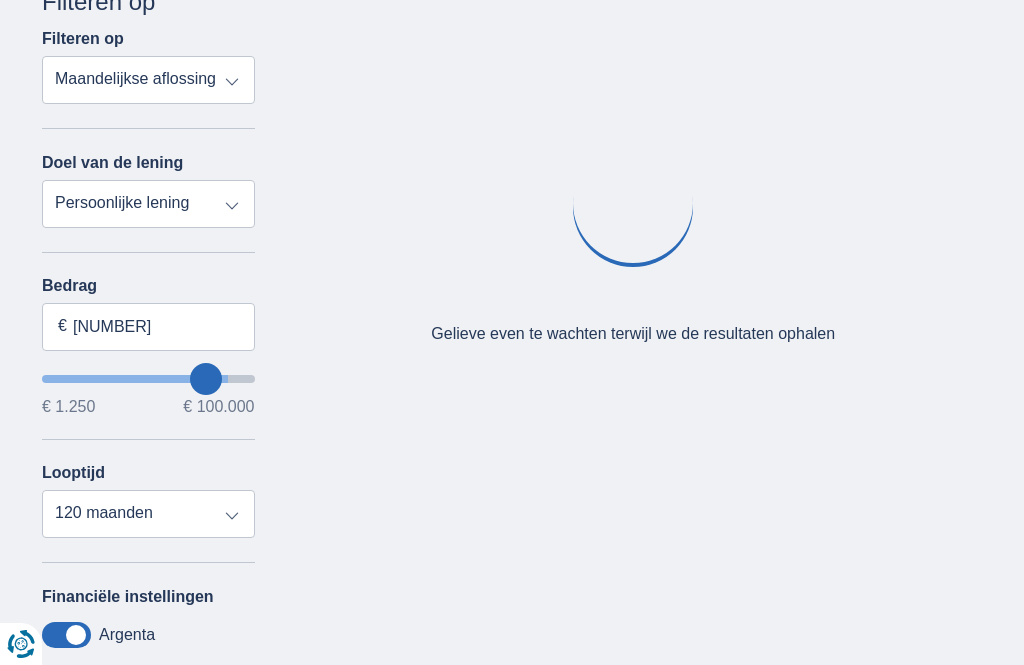 type on "88.250" 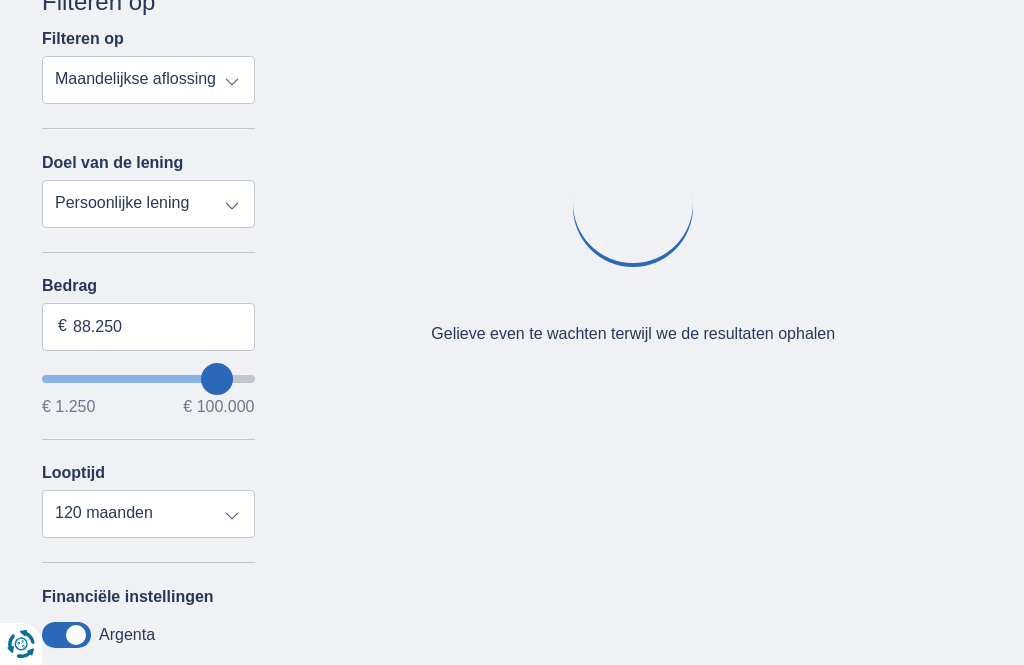 type on "89.250" 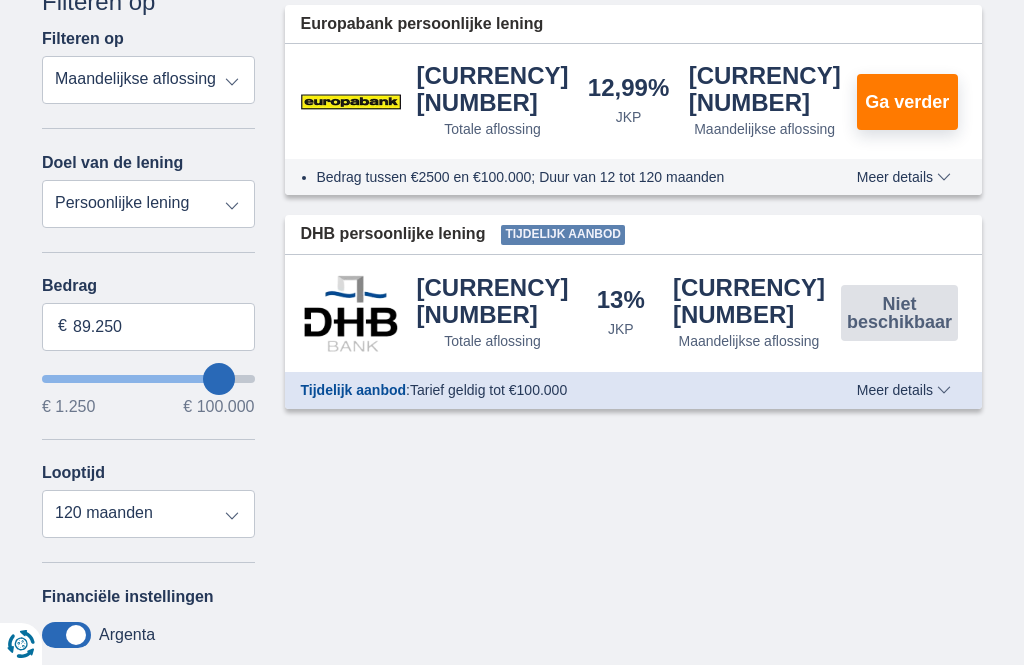 type on "90.250" 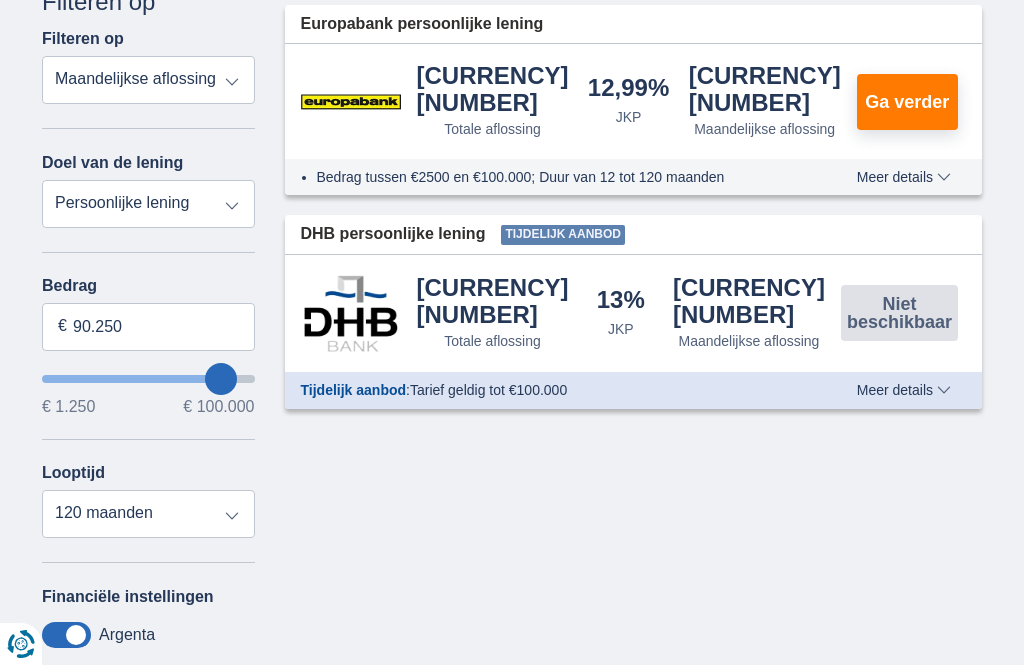 type on "[NUMBER]" 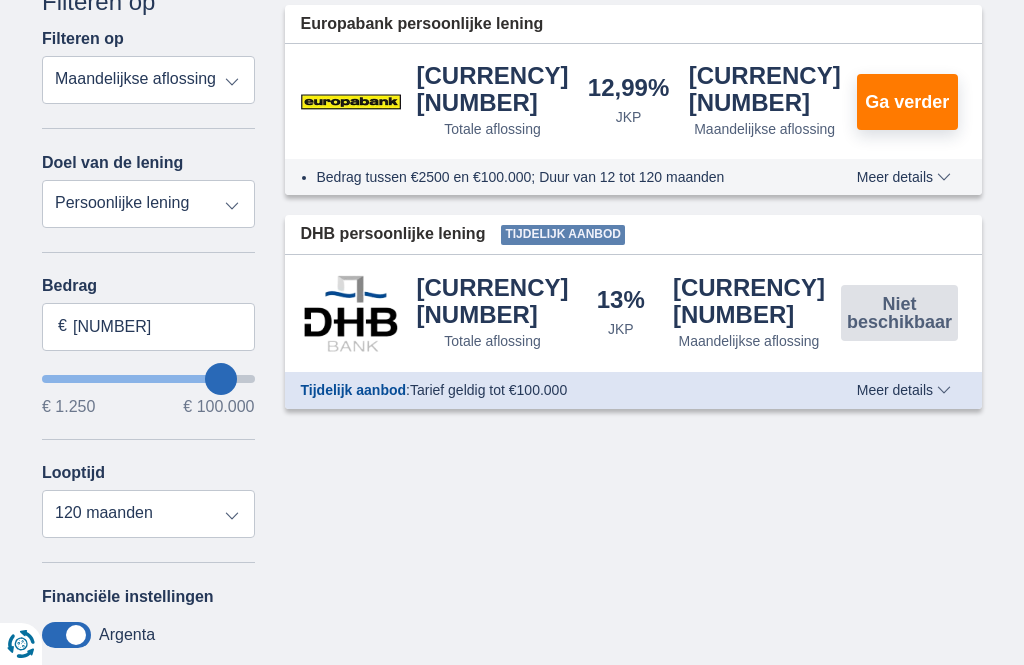 type on "90.250" 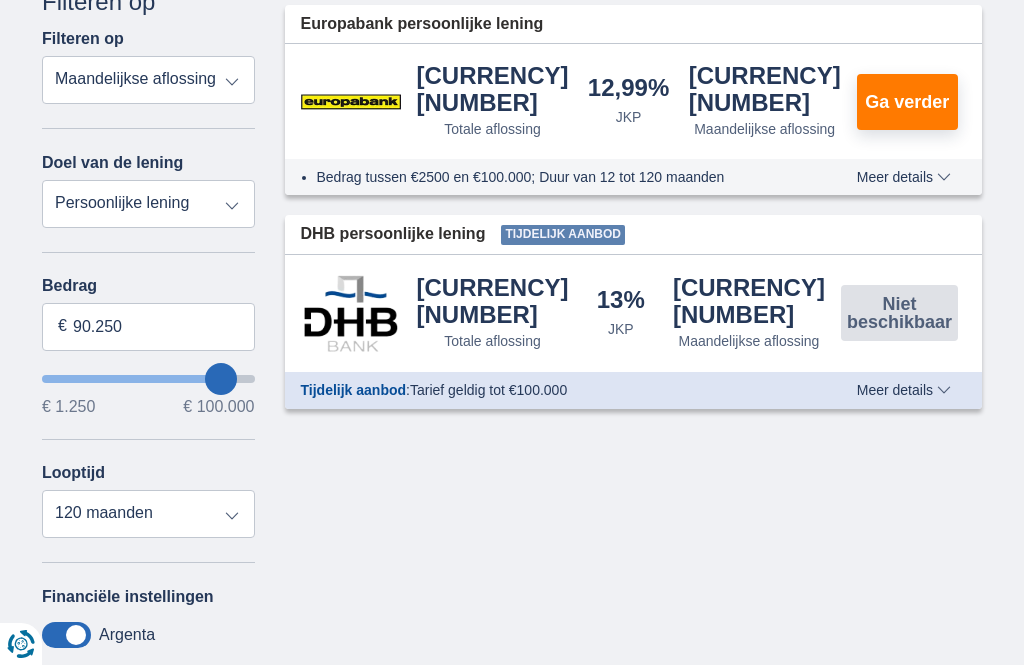 type on "90250" 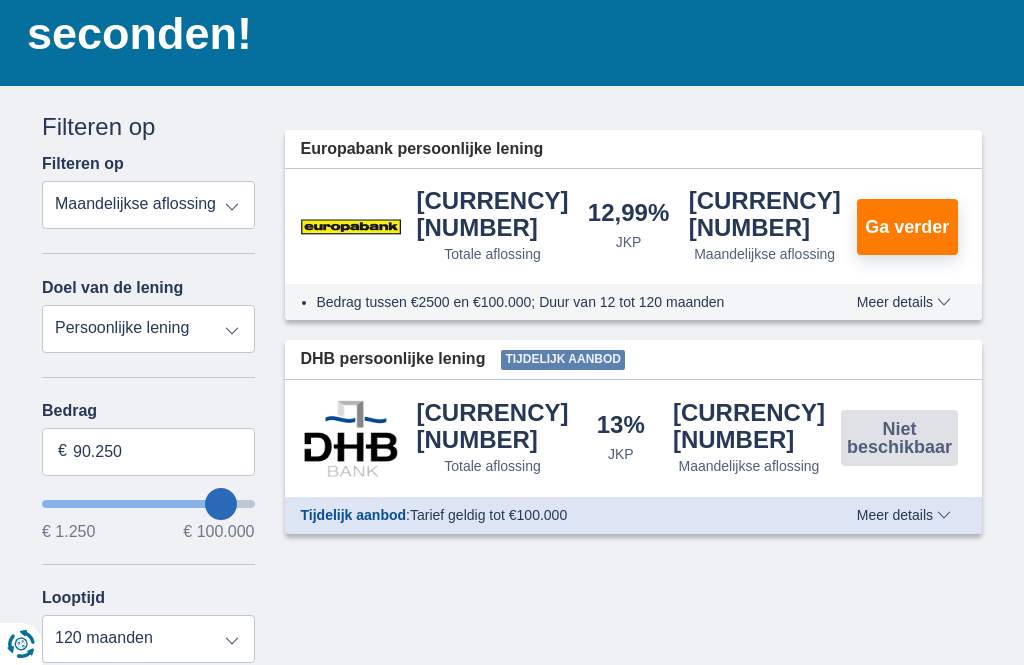 scroll, scrollTop: 245, scrollLeft: 0, axis: vertical 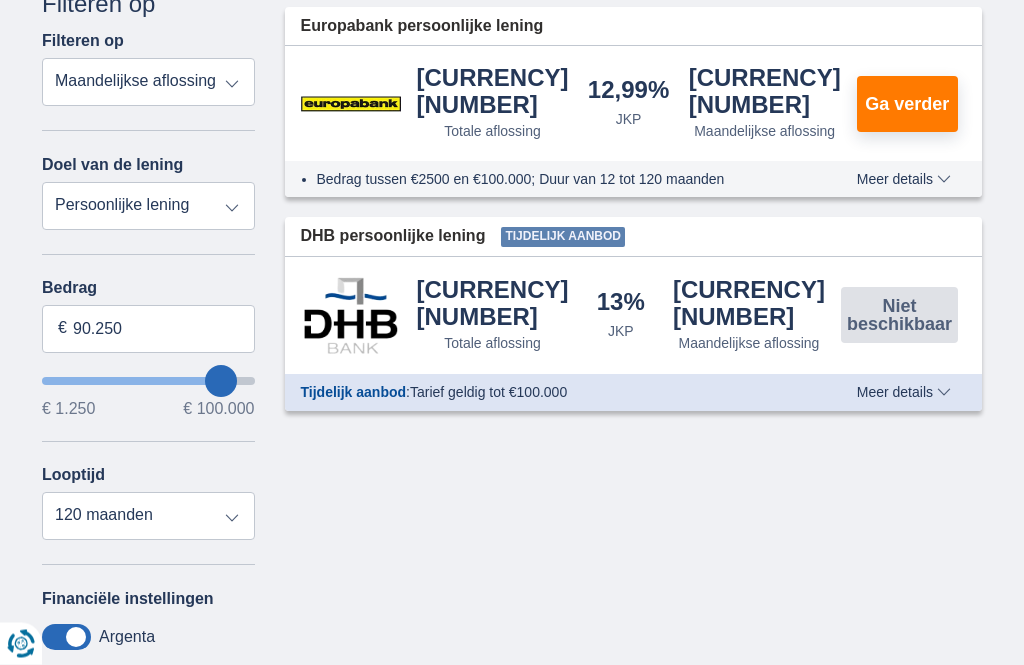 type on "[NUMBER]" 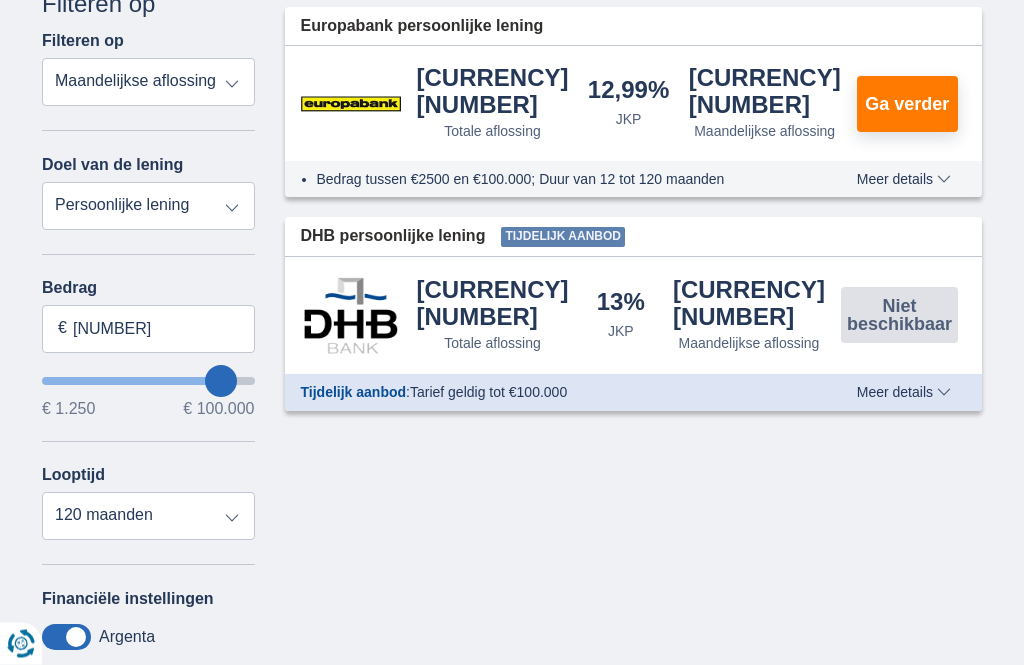 type on "[NUMBER]" 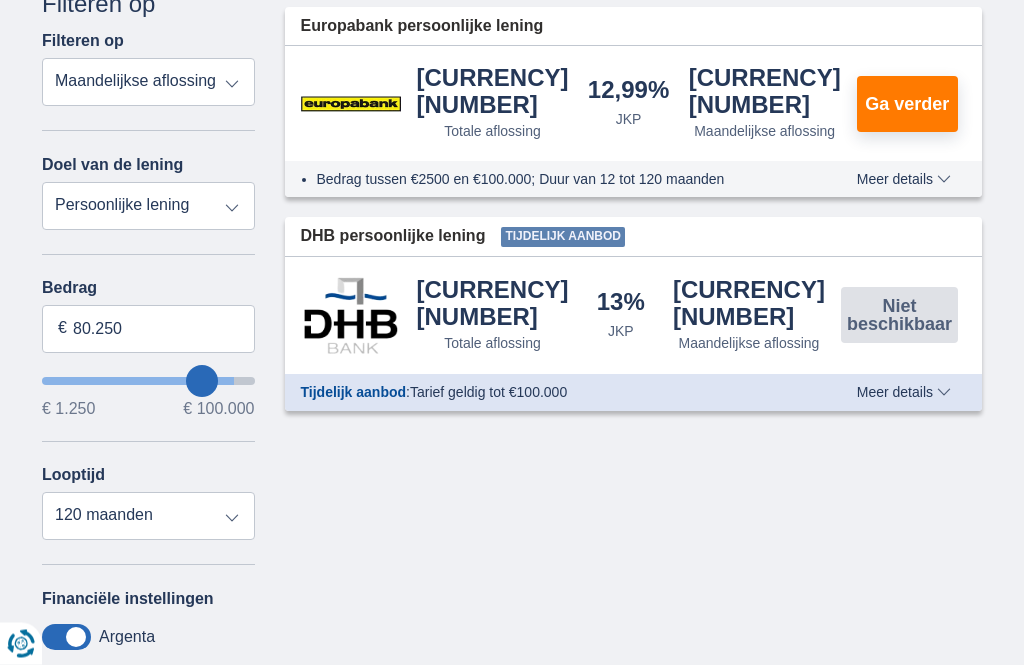 type on "79.250" 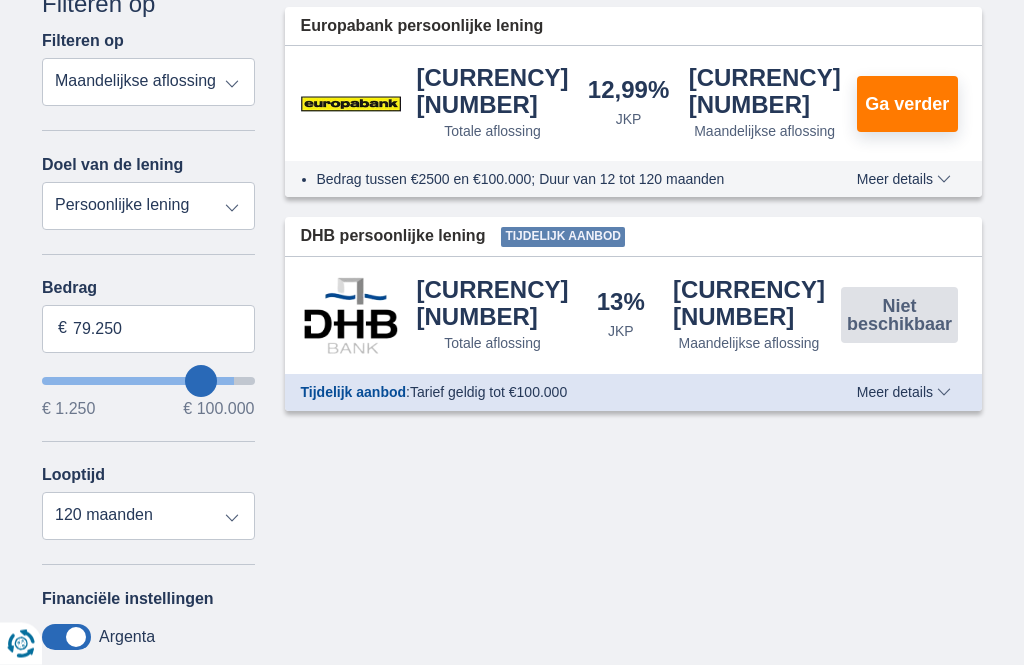 scroll, scrollTop: 369, scrollLeft: 0, axis: vertical 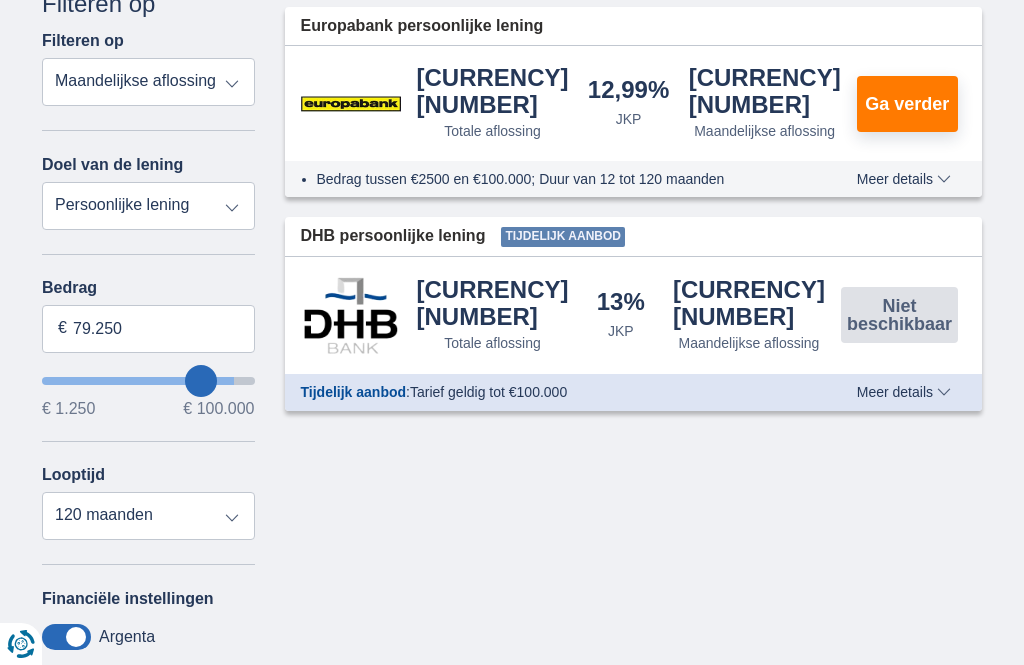 type on "78.250" 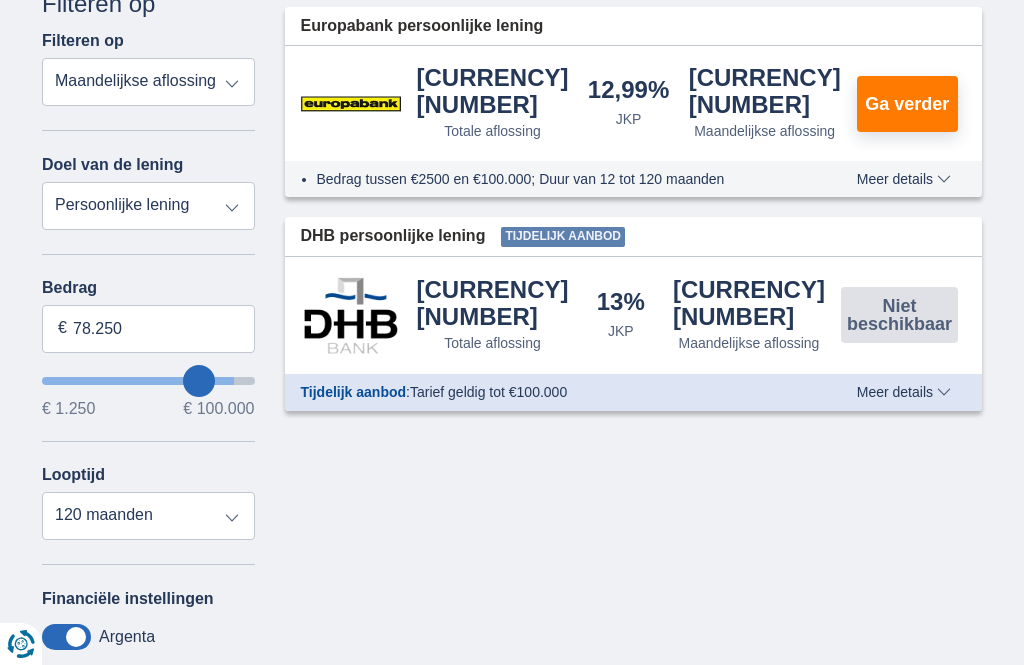 type on "[NUMBER]" 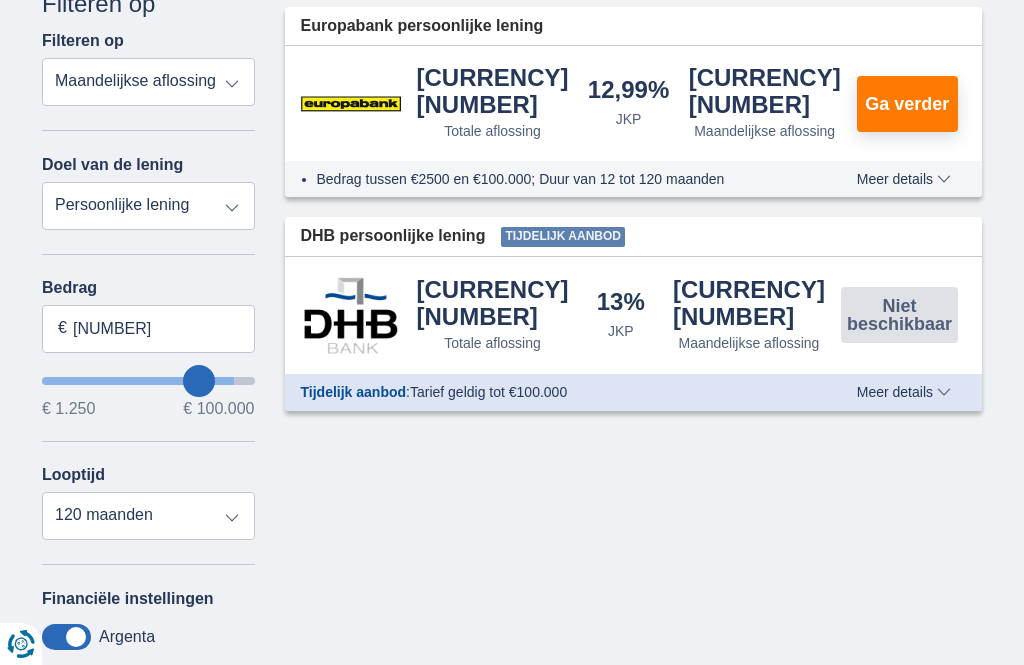 type on "[NUMBER]" 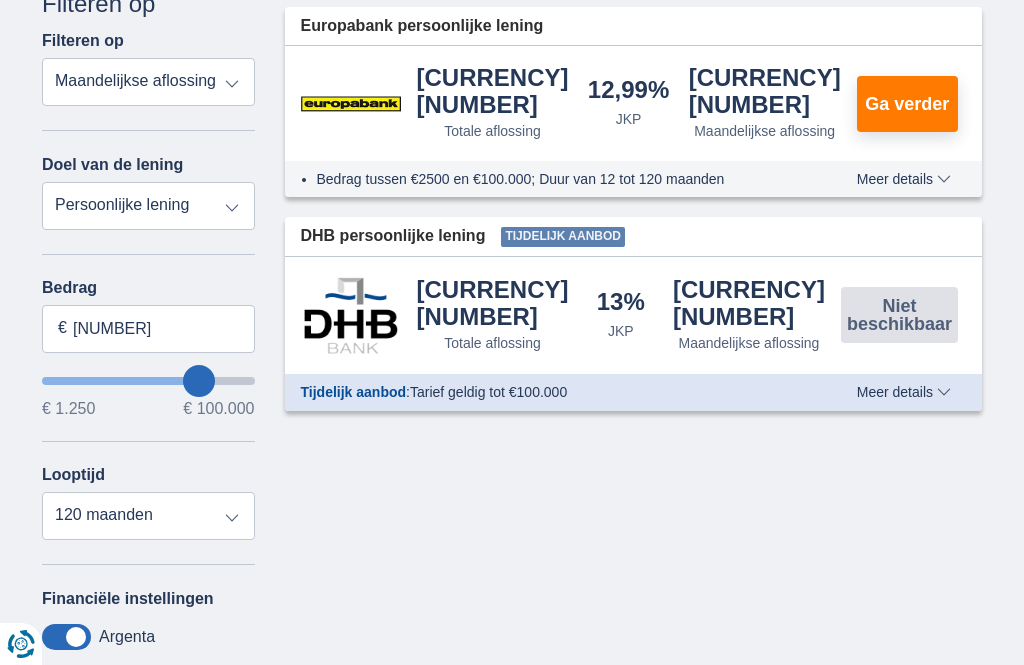 type on "75.250" 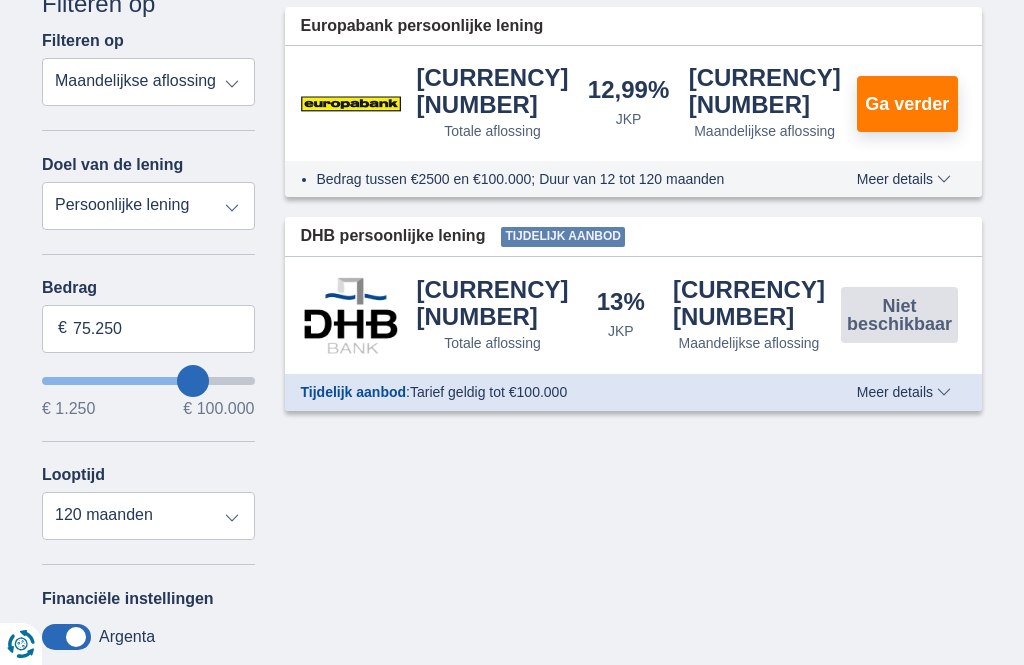 type on "[NUMBER]" 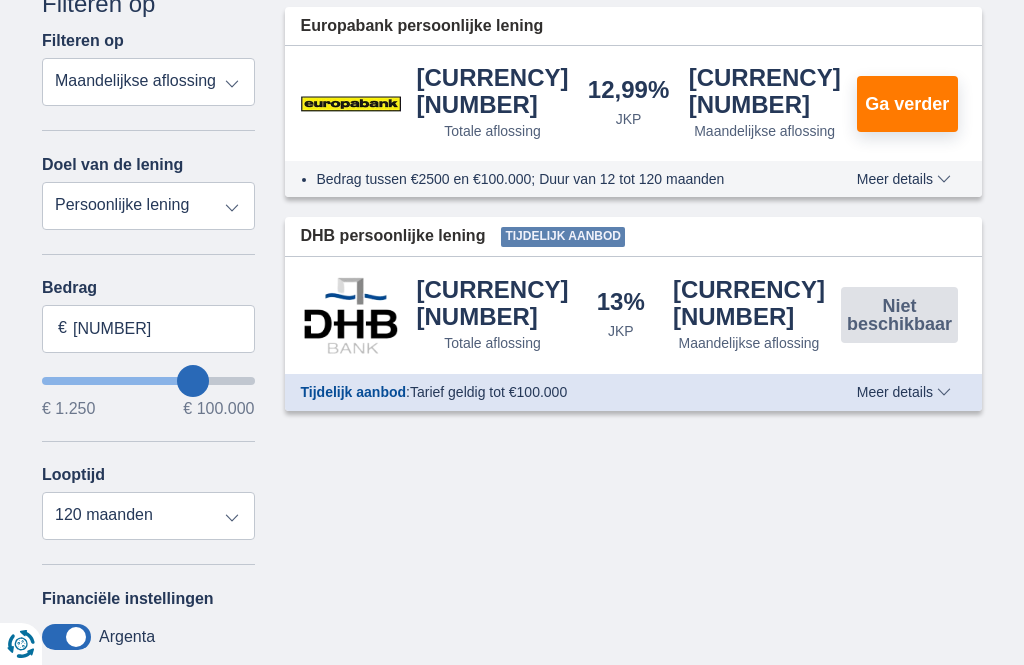 type on "75.250" 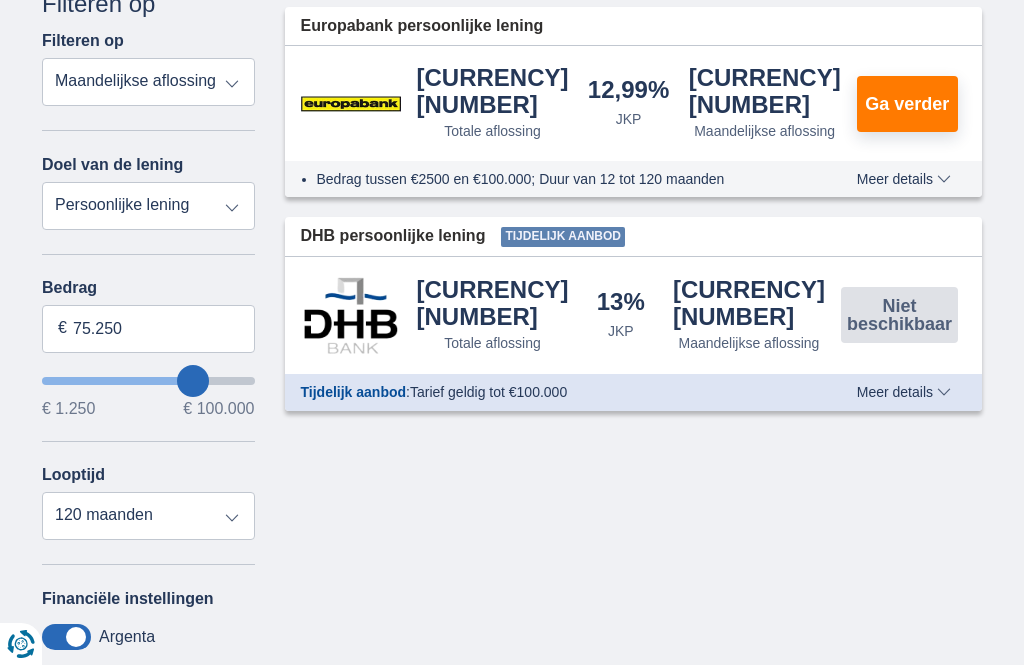 type on "[NUMBER]" 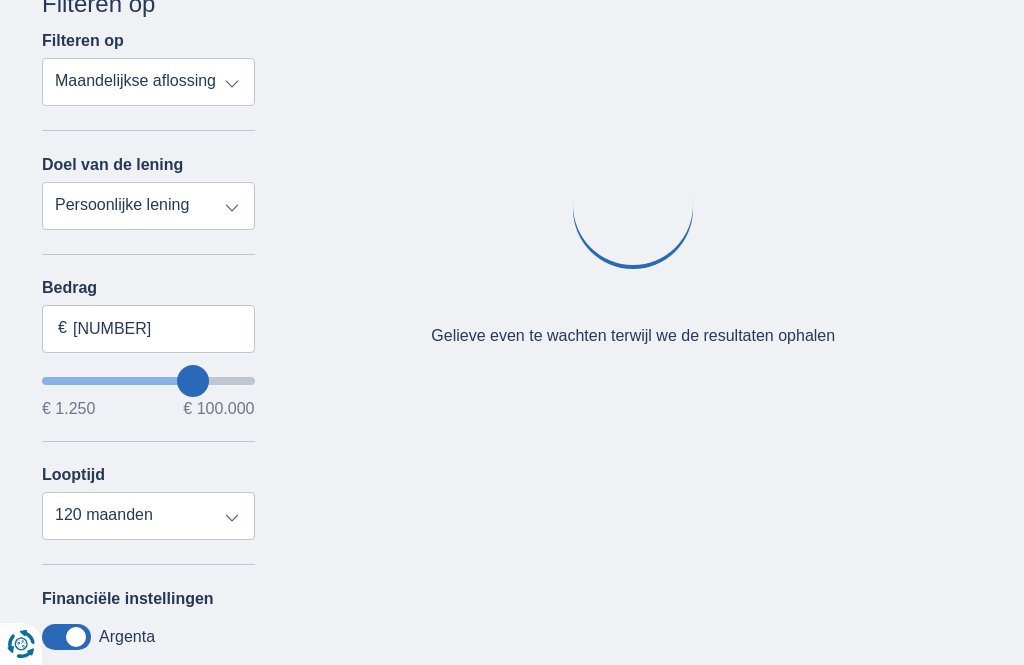 type on "[NUMBER]" 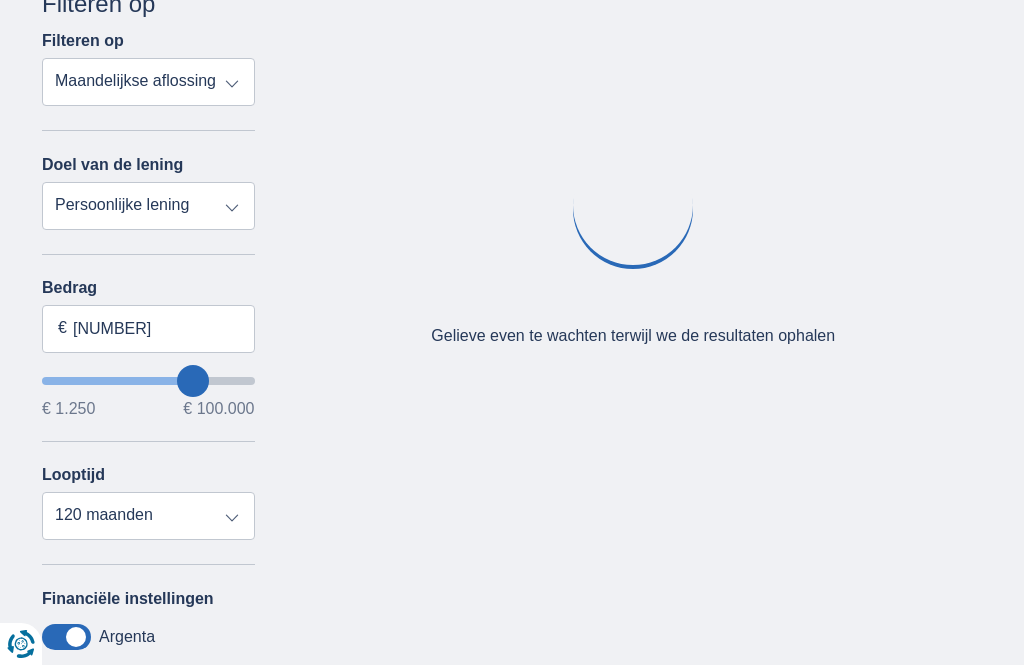 type on "78.250" 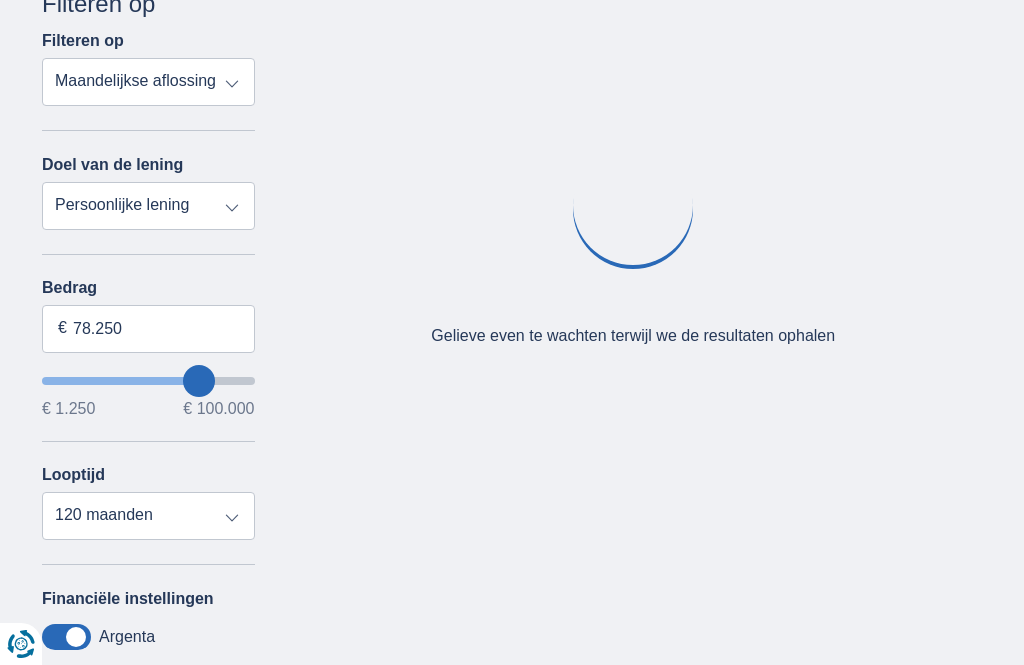 type on "79.250" 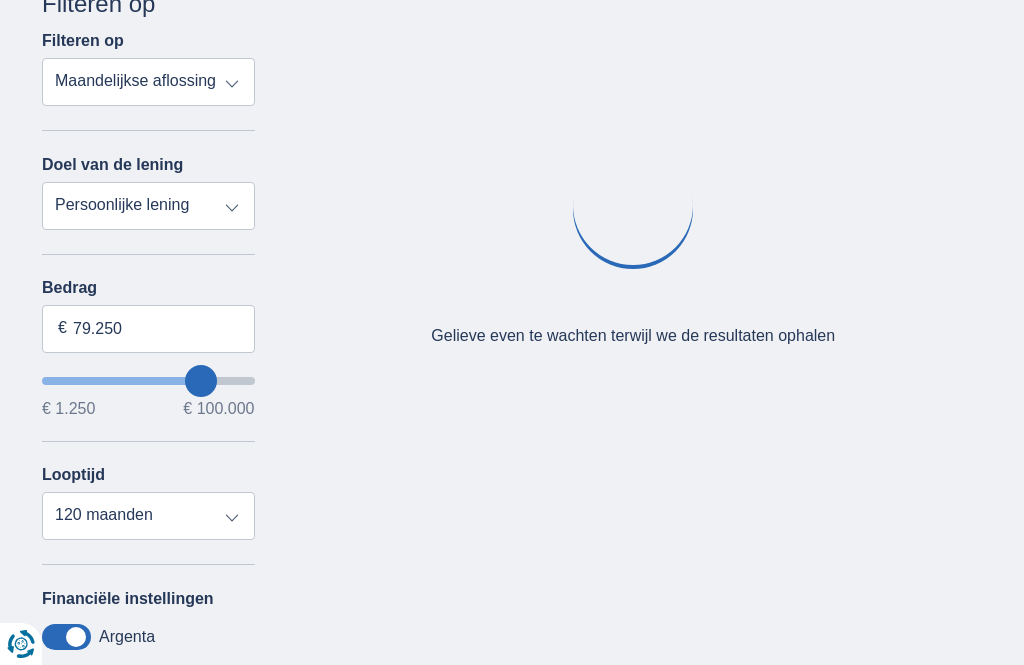 type on "80.250" 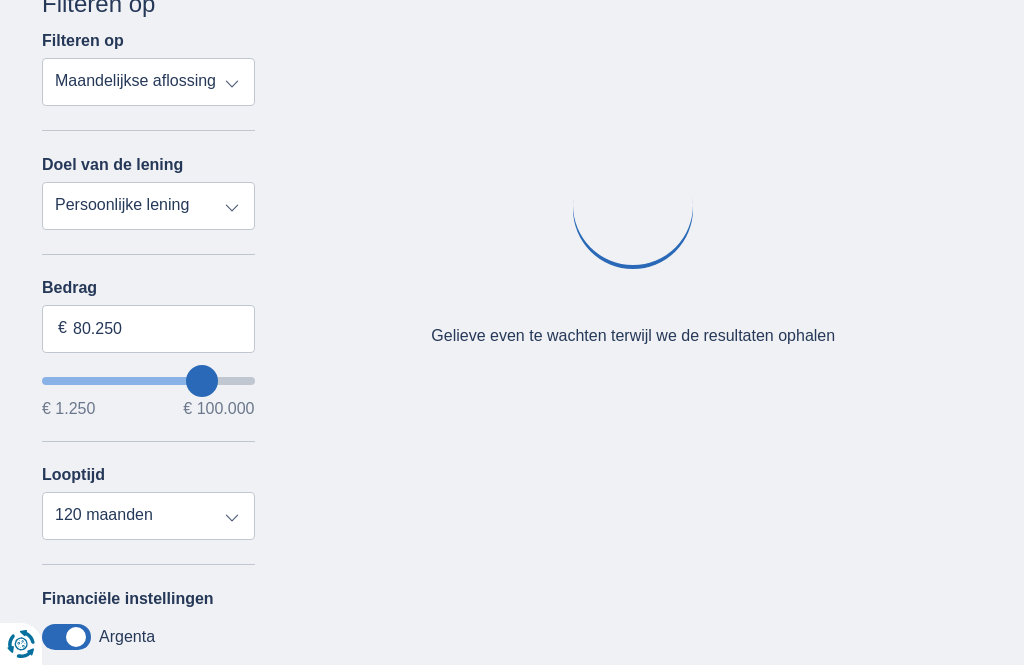 type on "[NUMBER]" 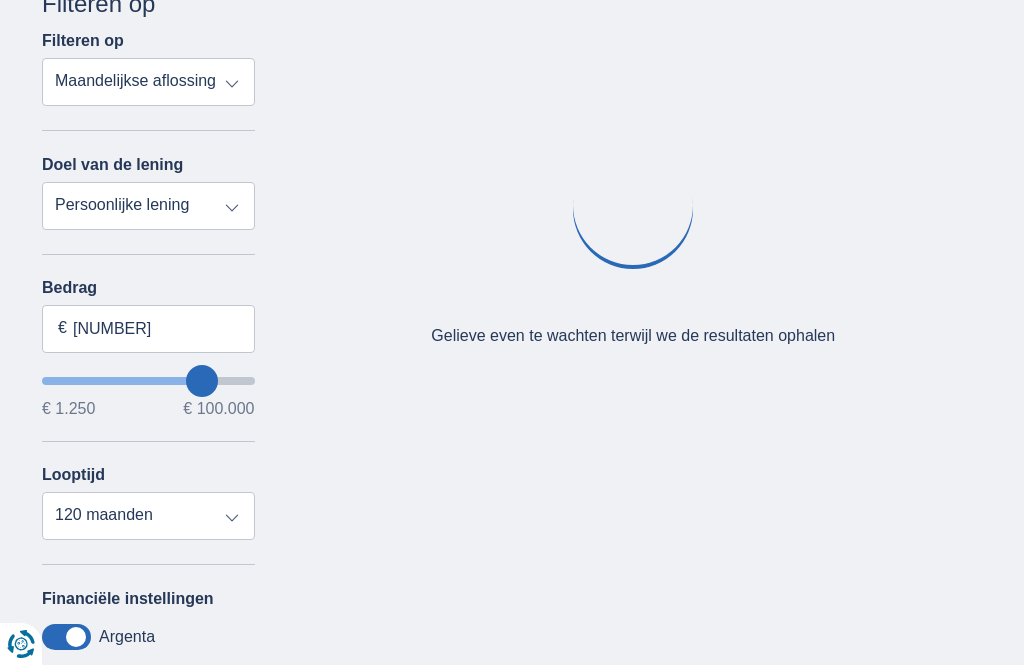 type on "82.250" 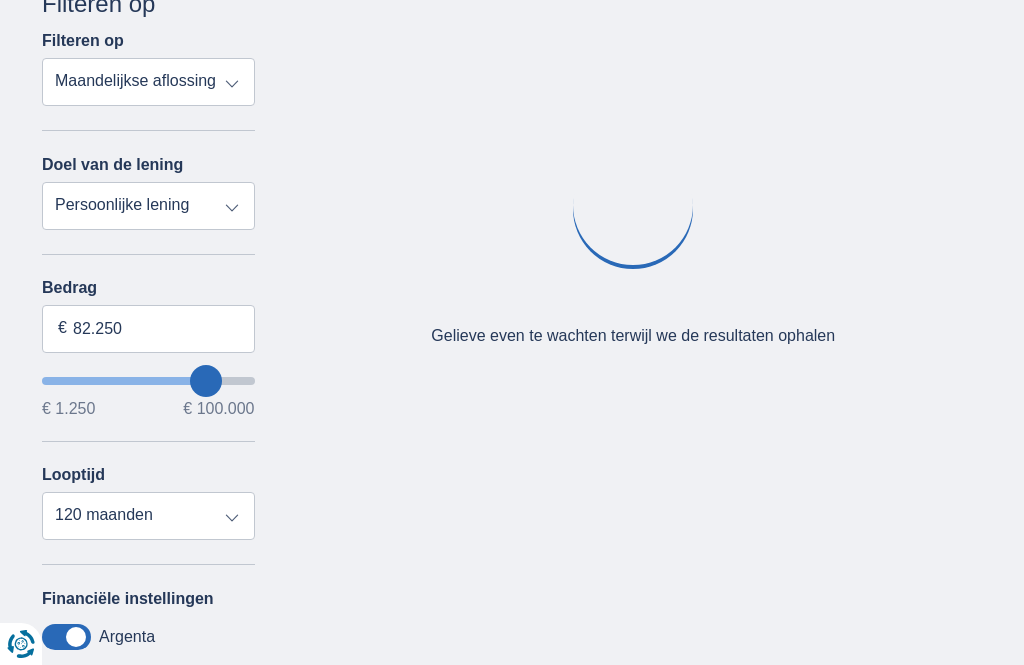 type on "[NUMBER]" 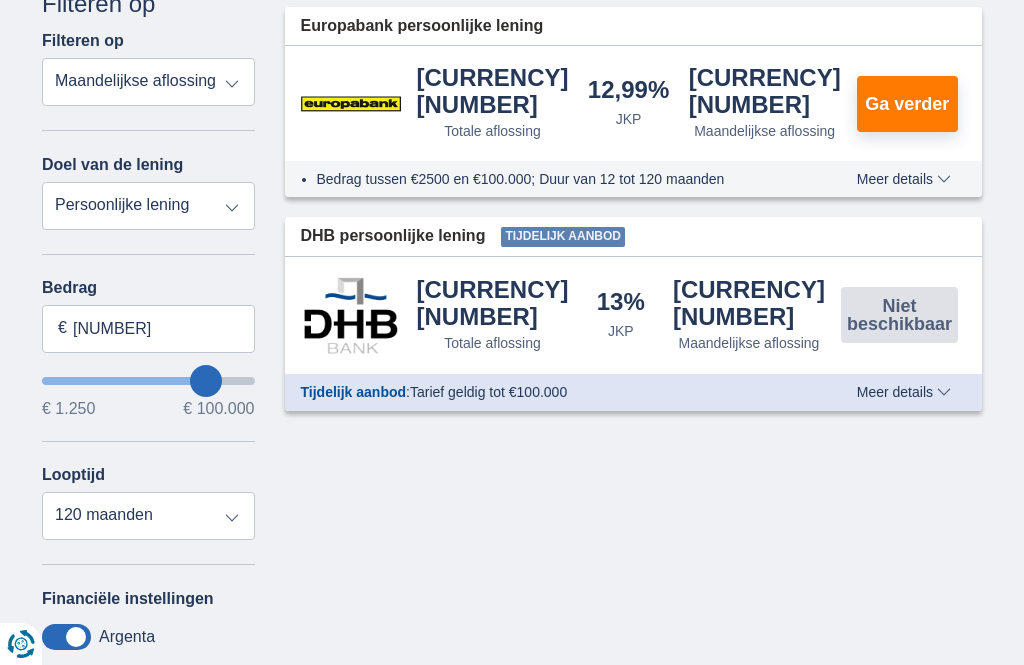 type on "[NUMBER]" 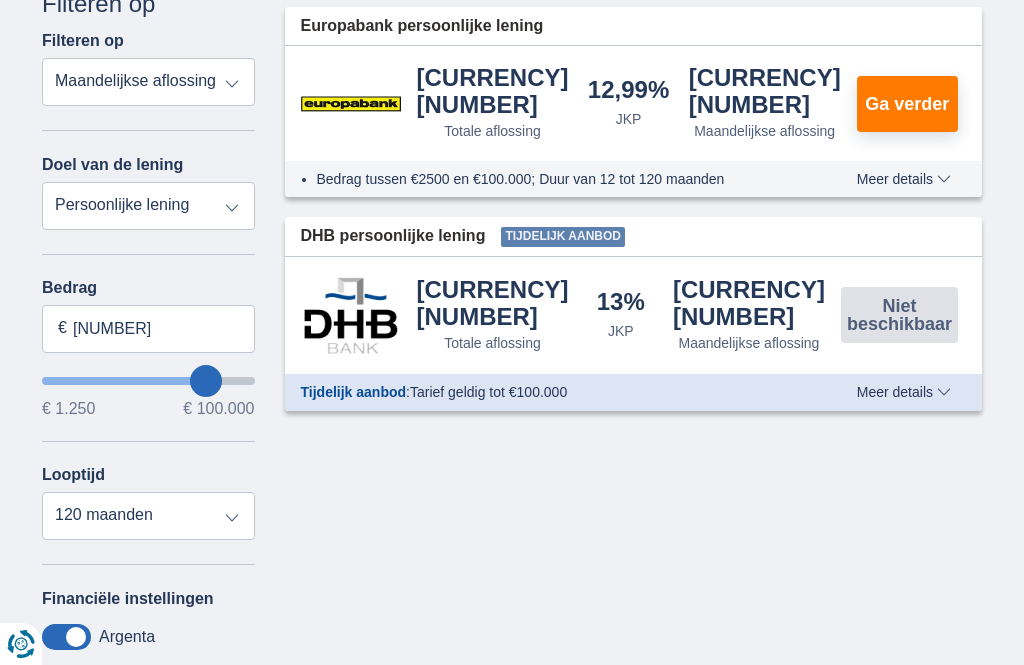 type on "[NUMBER]" 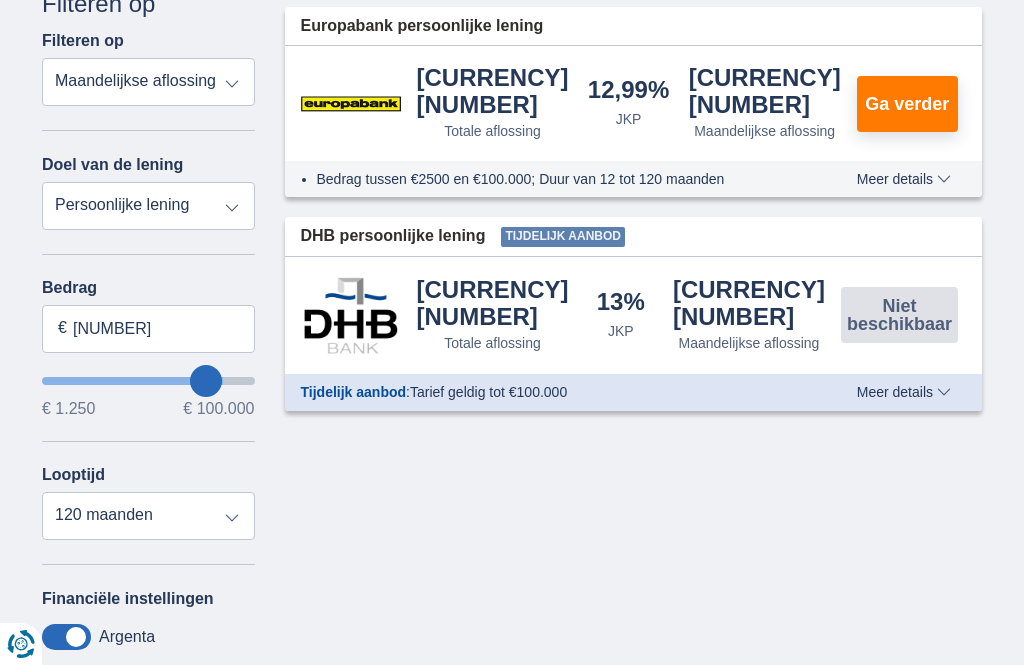 type on "[NUMBER]" 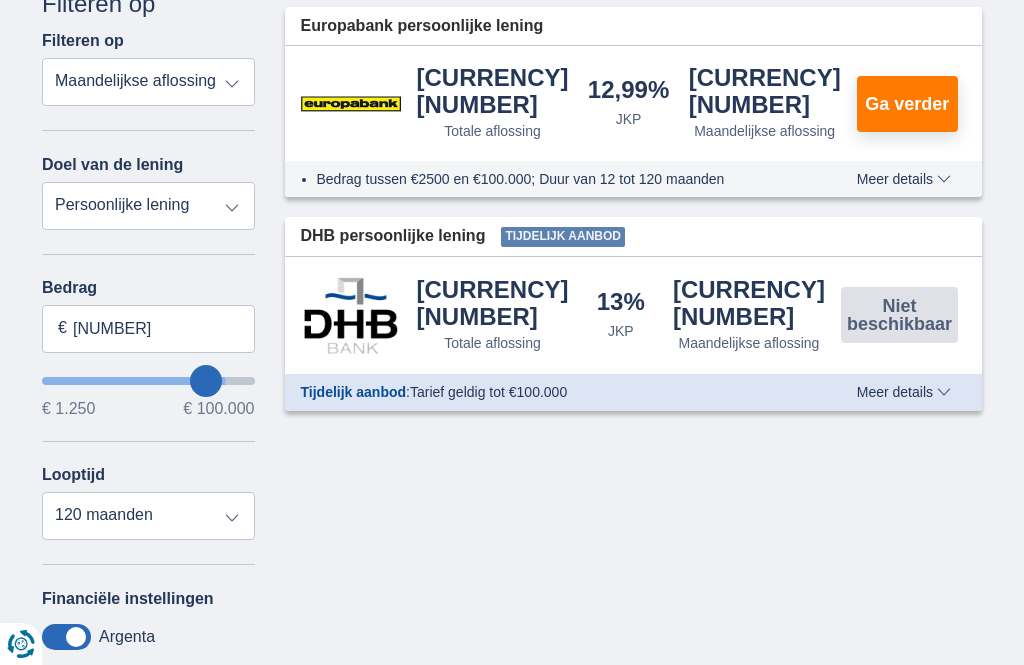type on "[NUMBER]" 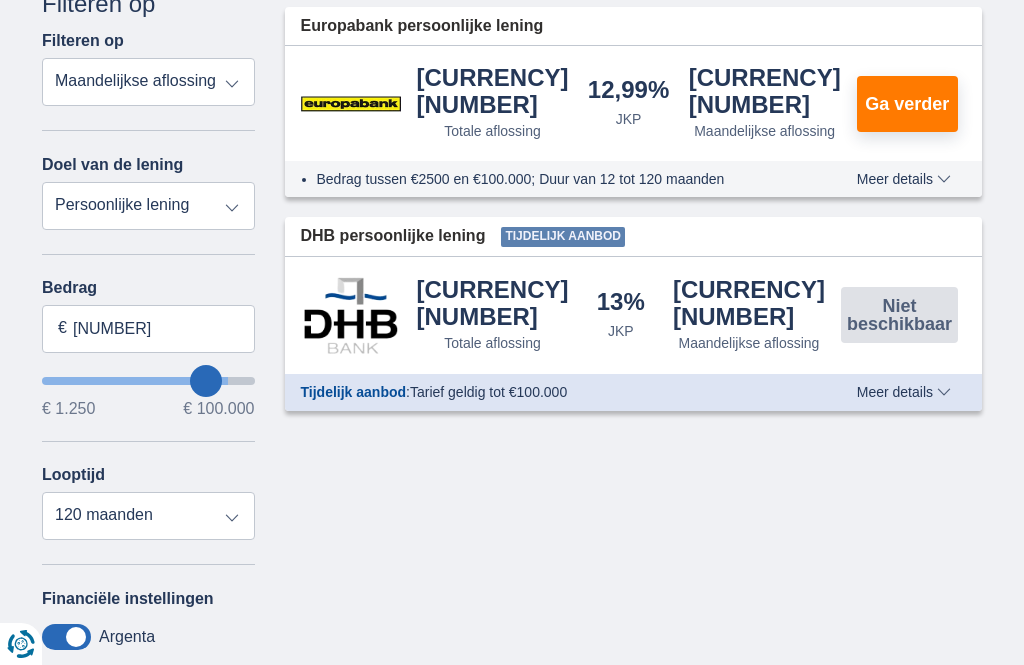 type on "[NUMBER]" 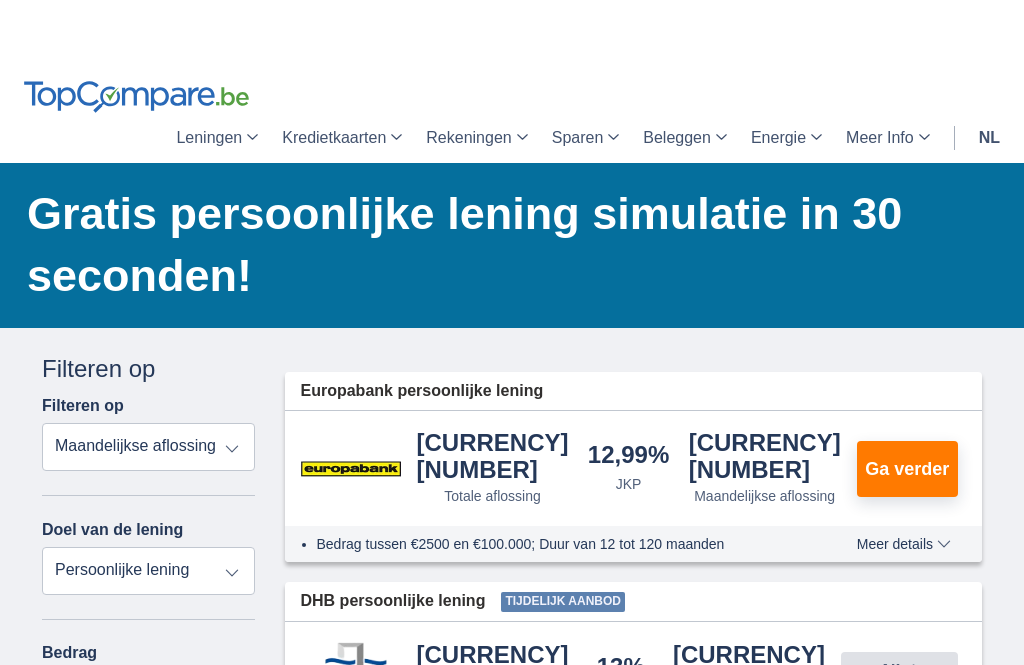 scroll, scrollTop: 0, scrollLeft: 0, axis: both 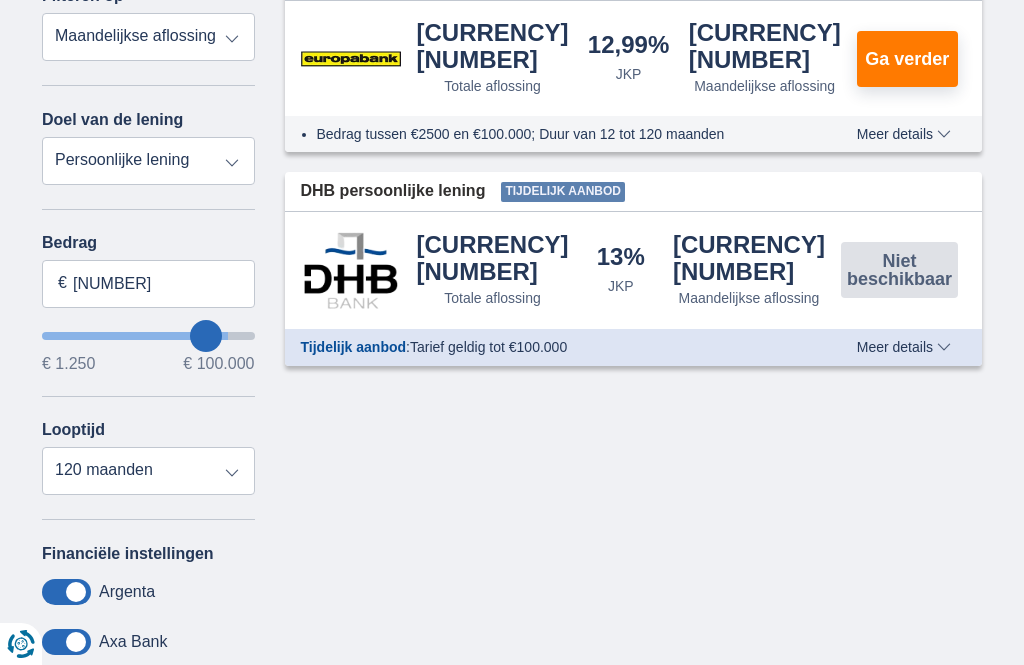 type on "[NUMBER]" 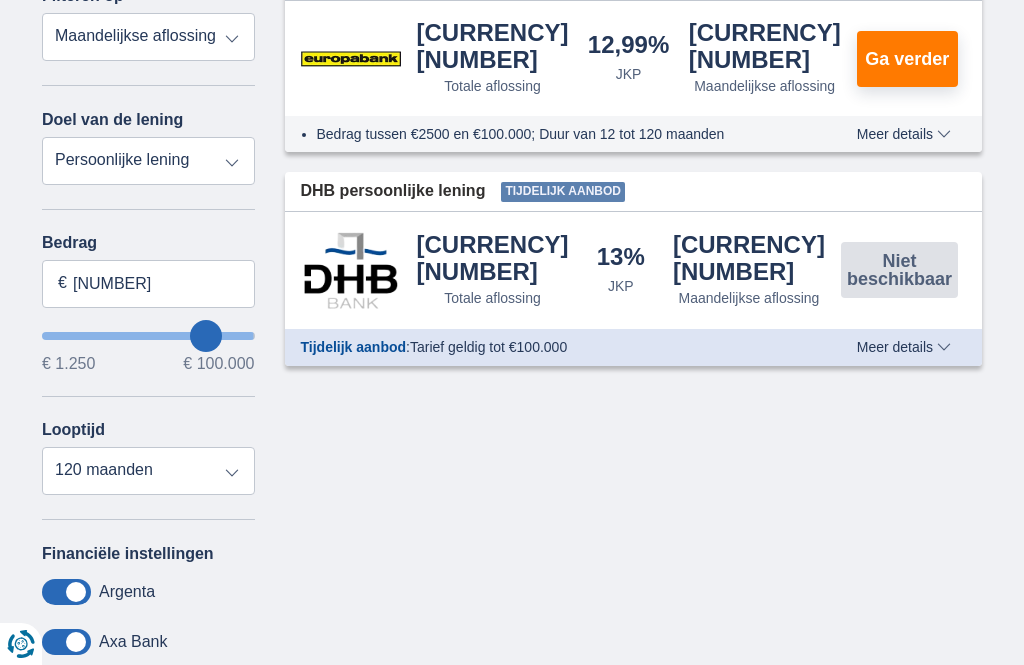 type on "[NUMBER]" 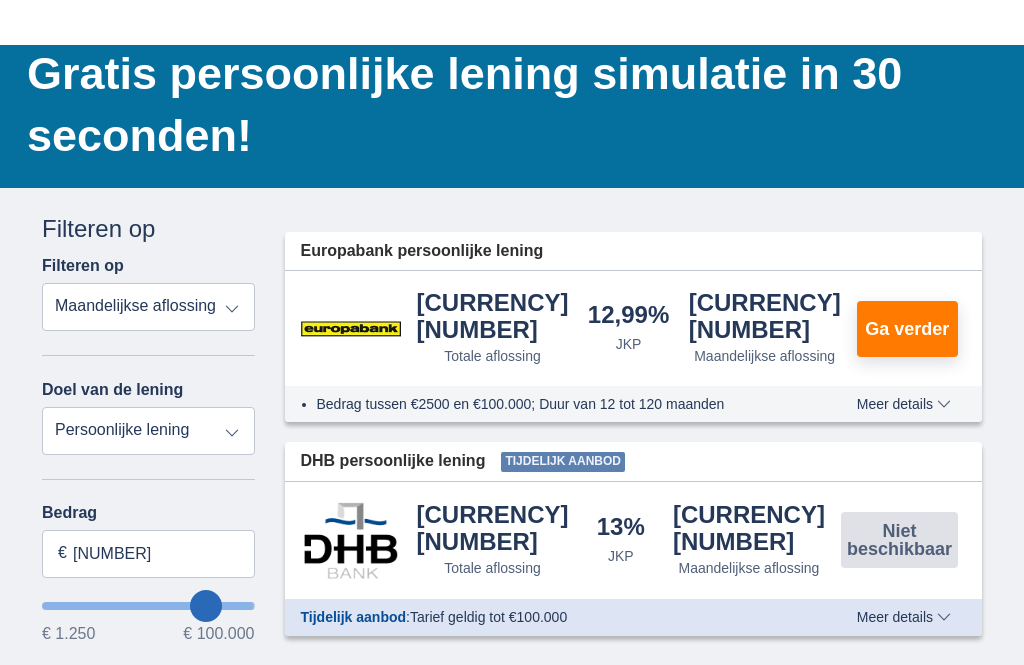 scroll, scrollTop: 0, scrollLeft: 0, axis: both 